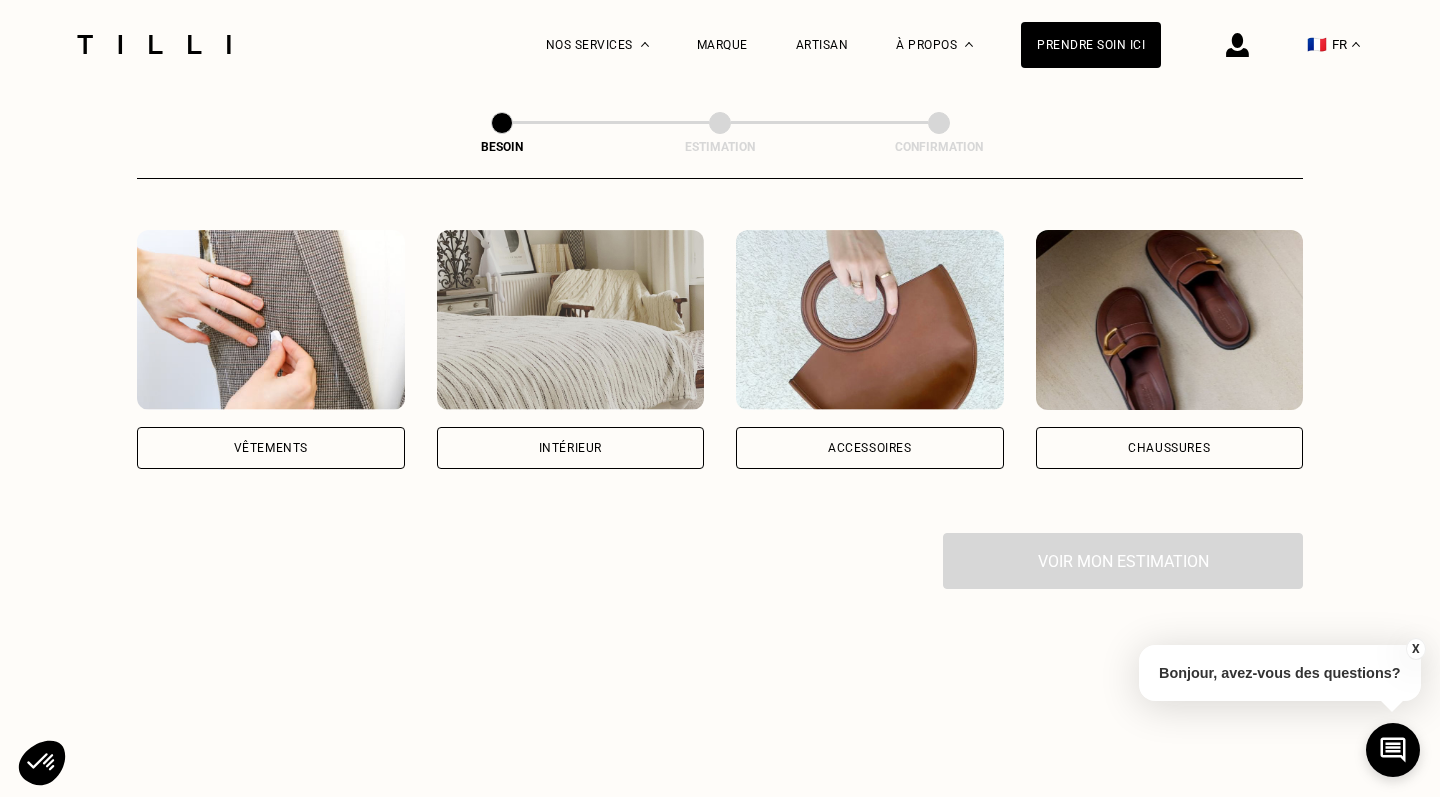 scroll, scrollTop: 394, scrollLeft: 0, axis: vertical 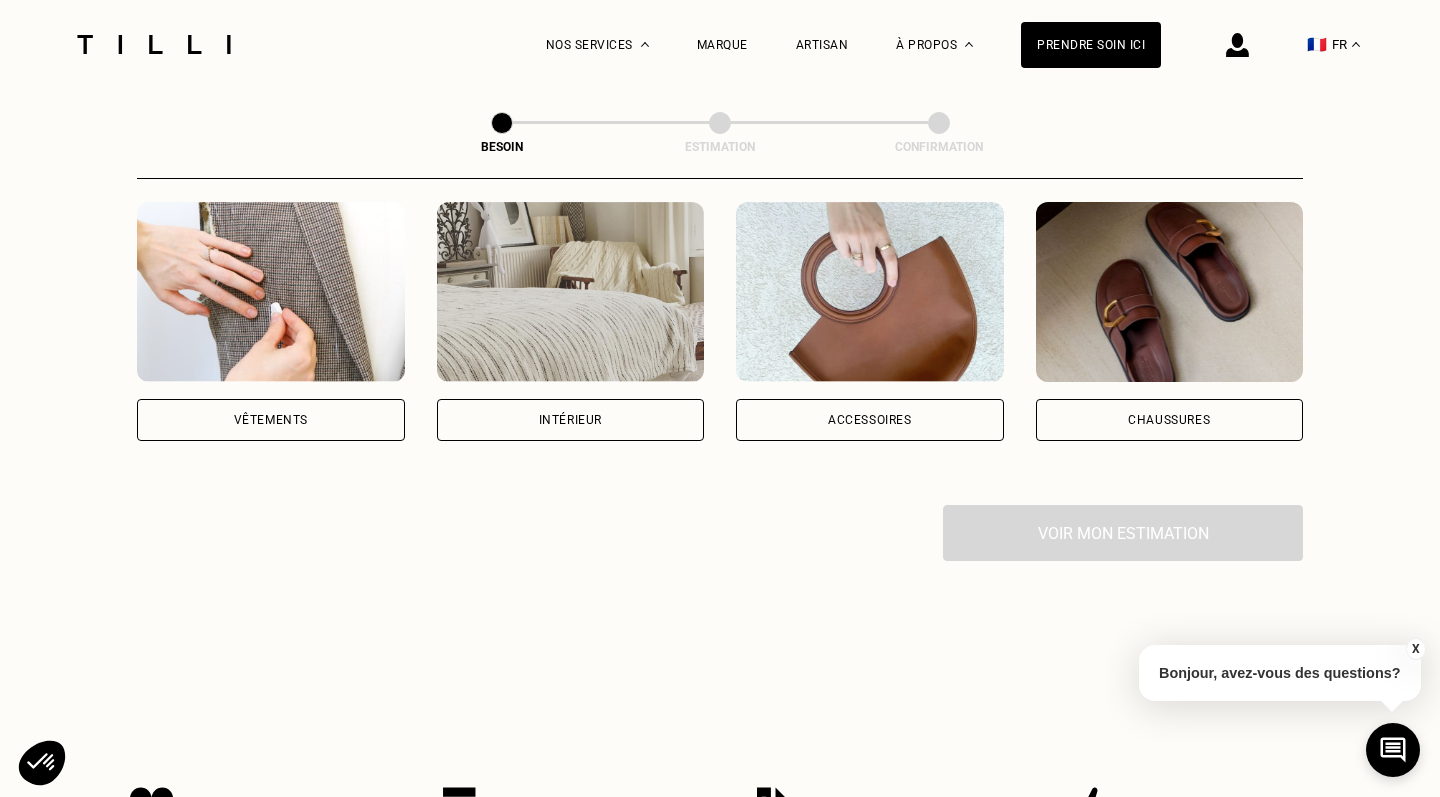 click on "Vêtements" at bounding box center [271, 420] 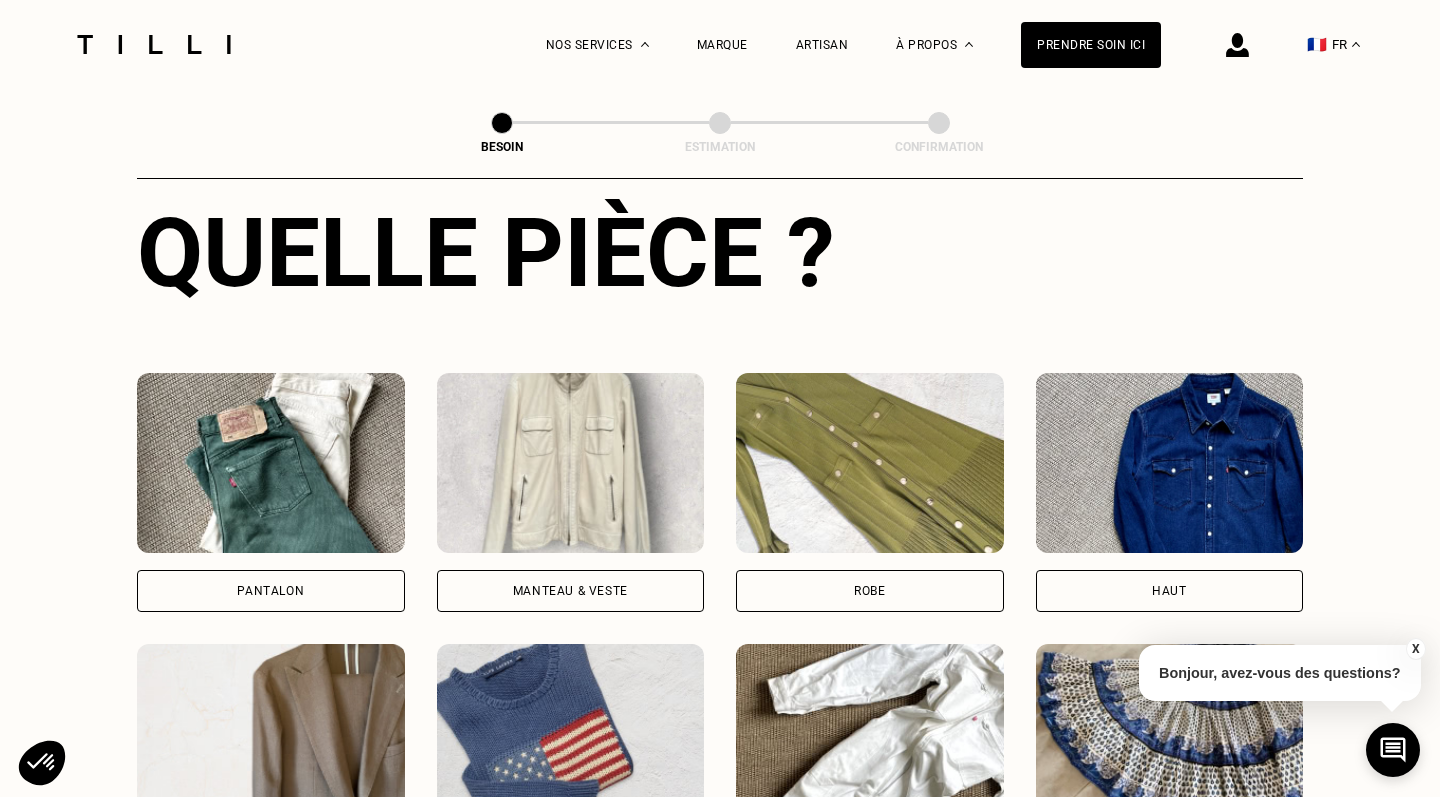 scroll, scrollTop: 793, scrollLeft: 0, axis: vertical 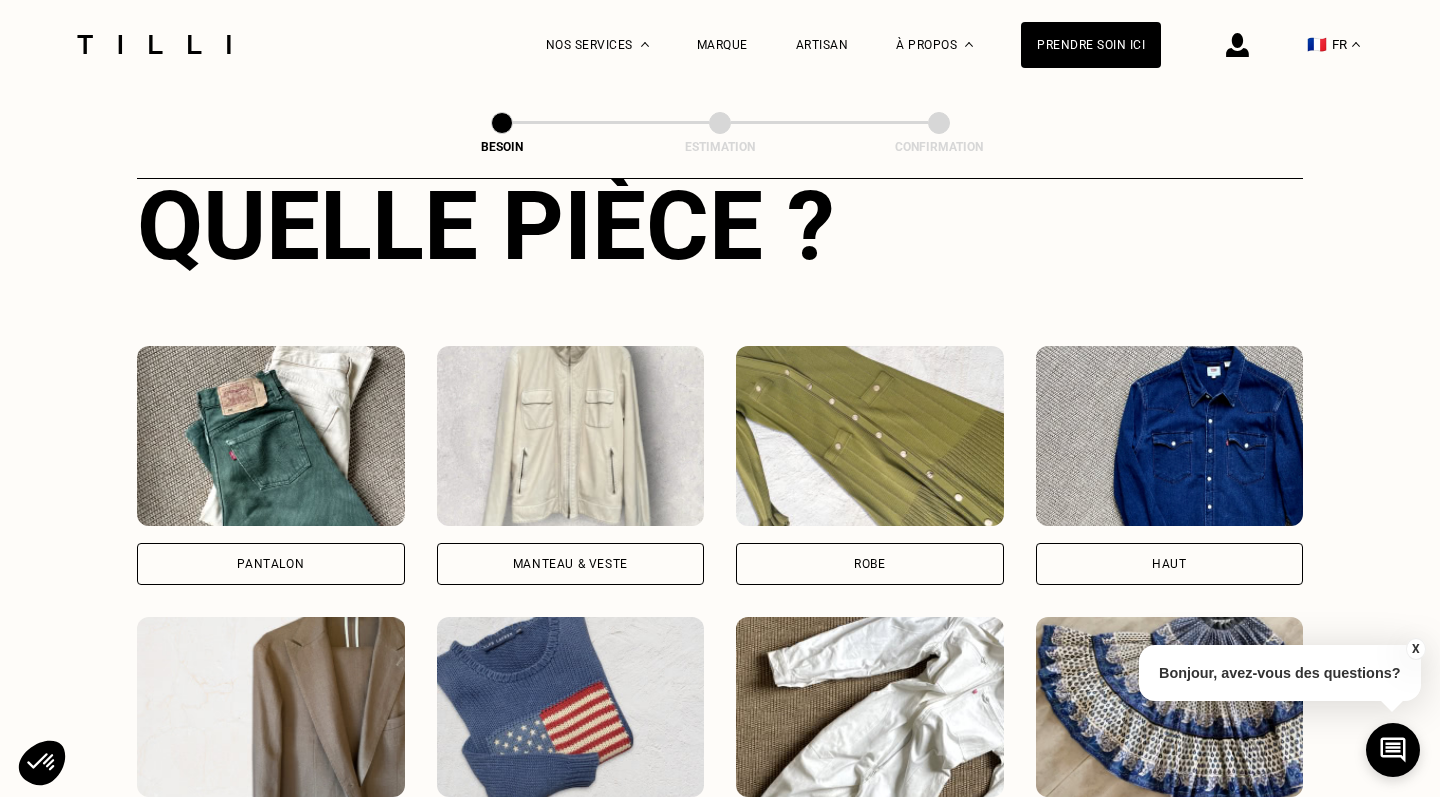 click on "Pantalon" at bounding box center [271, 564] 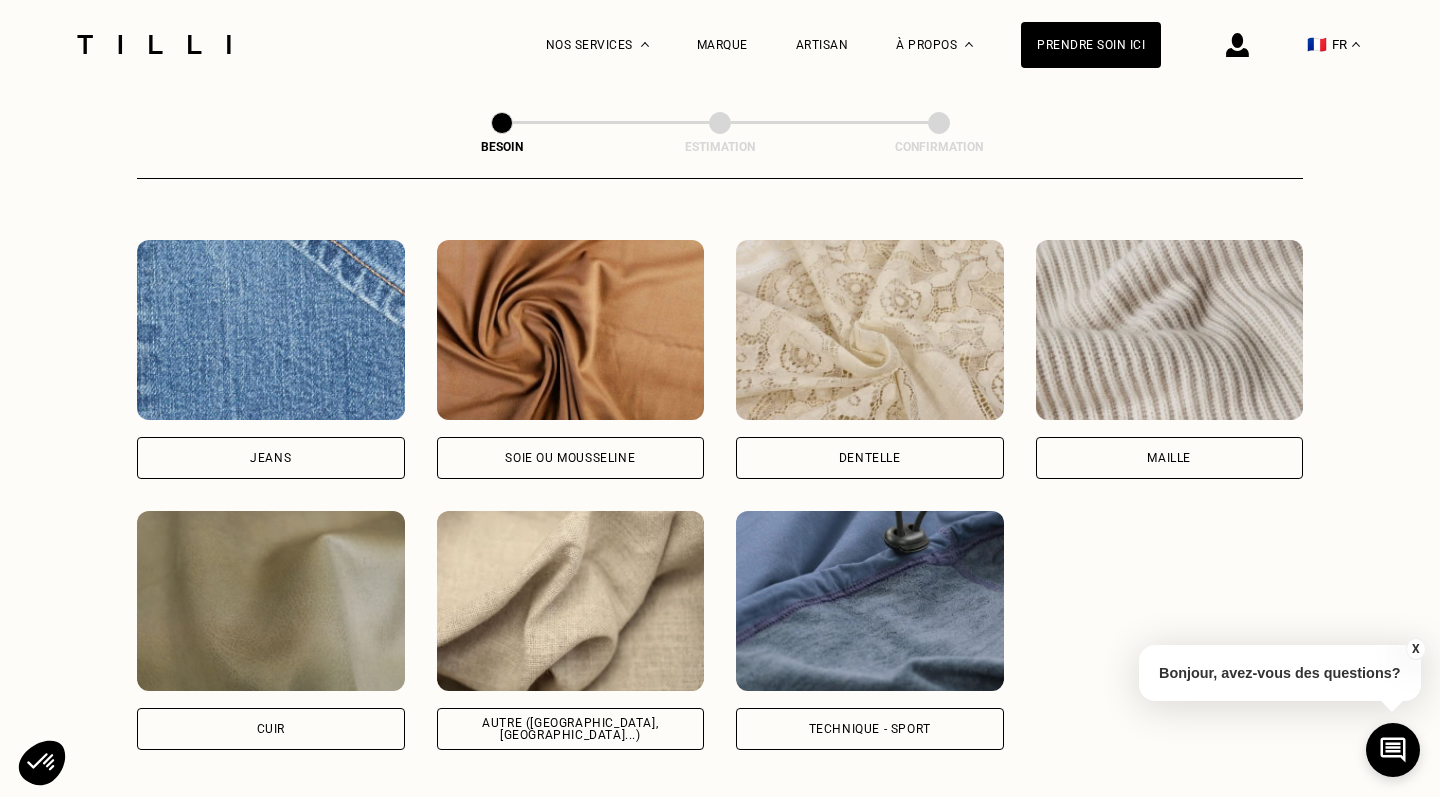 scroll, scrollTop: 2116, scrollLeft: 0, axis: vertical 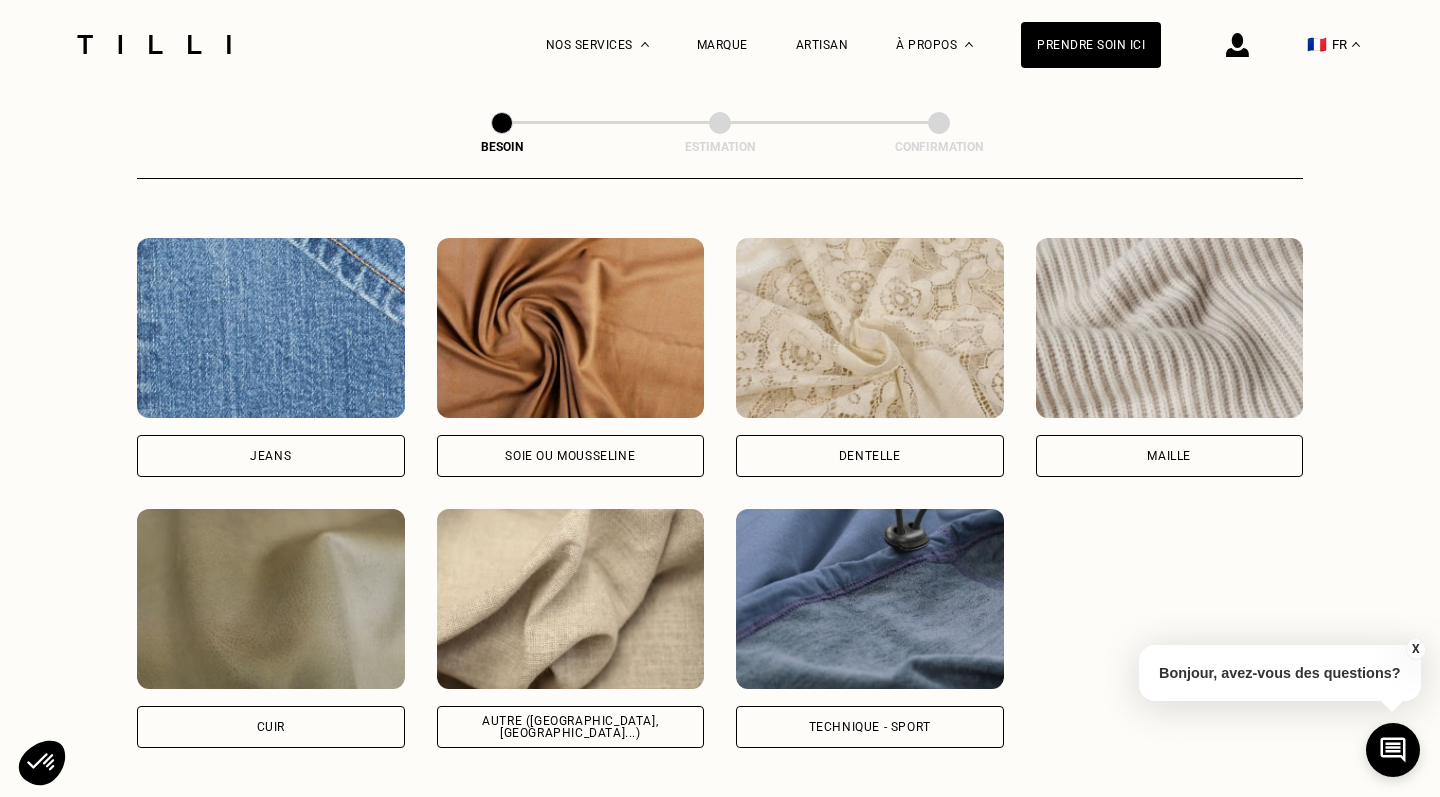 click on "Autre ([GEOGRAPHIC_DATA], [GEOGRAPHIC_DATA]...)" at bounding box center [571, 727] 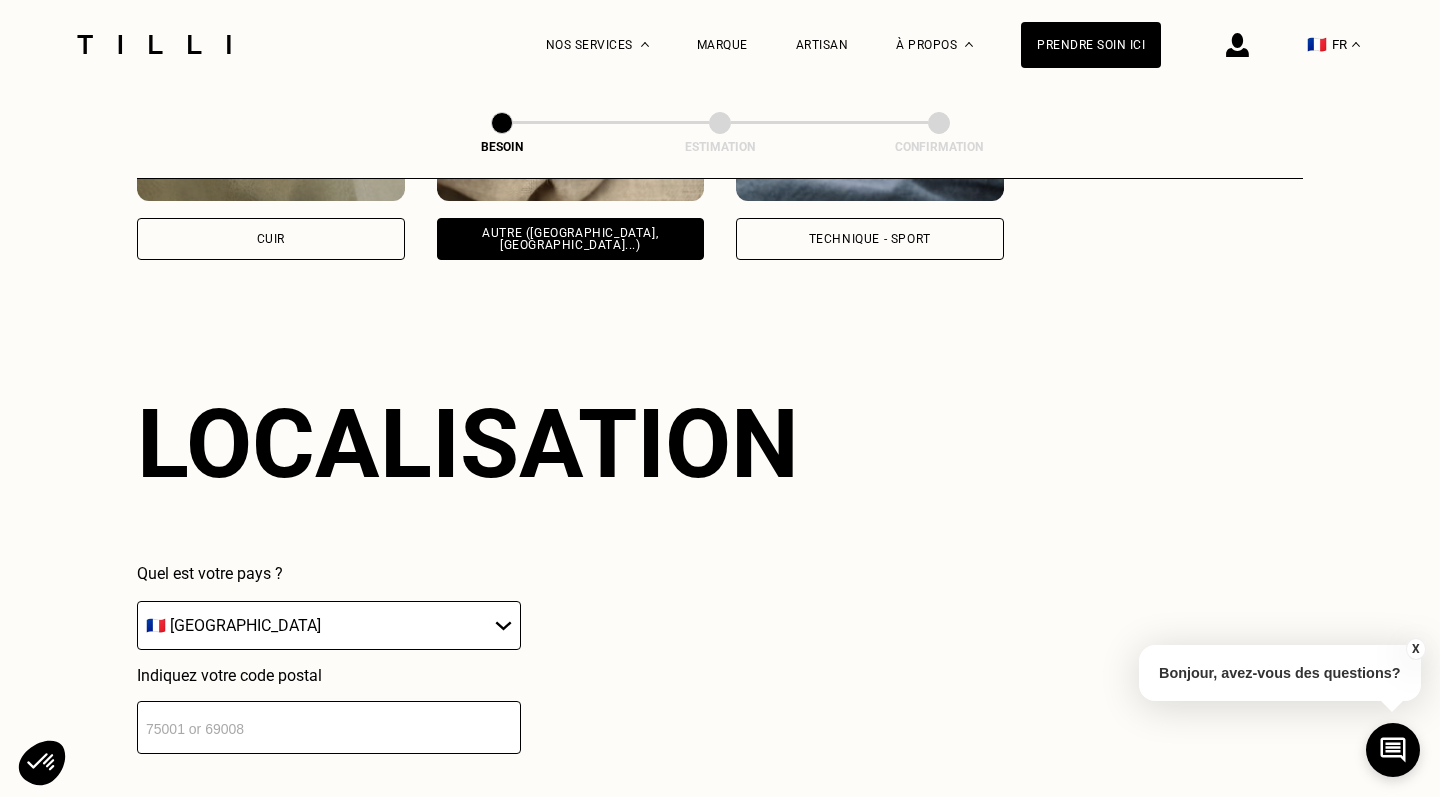 scroll, scrollTop: 2680, scrollLeft: 0, axis: vertical 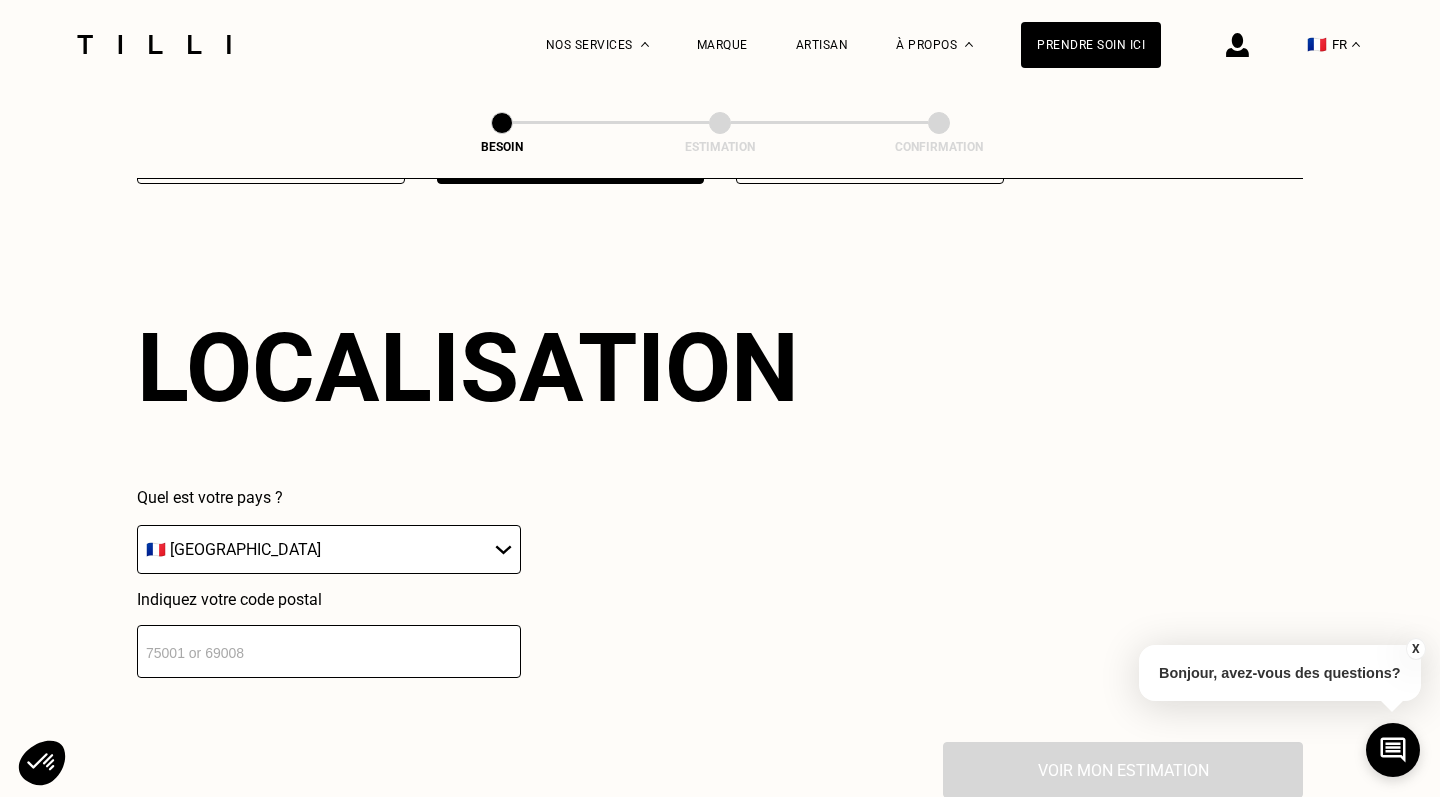 click at bounding box center (329, 651) 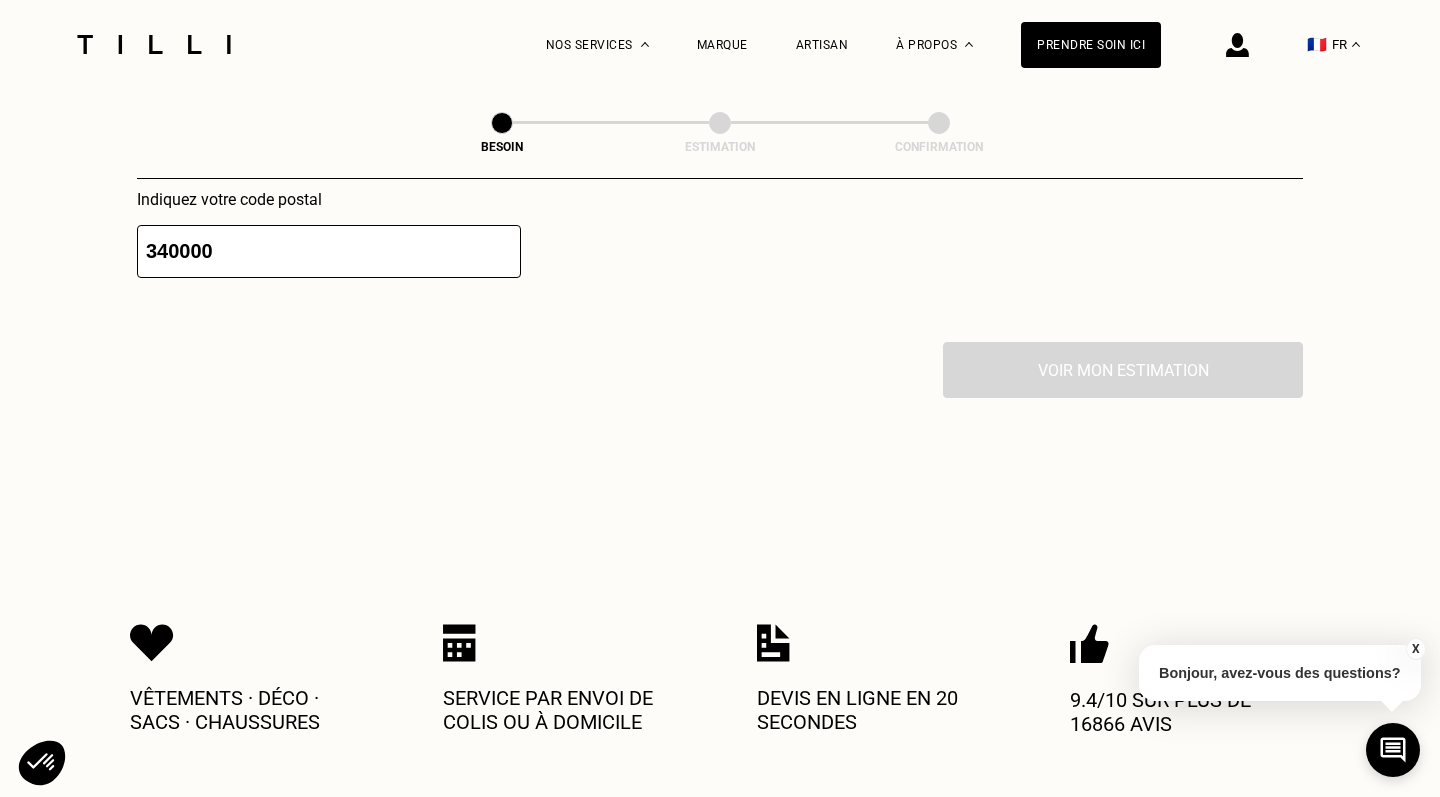 scroll, scrollTop: 2702, scrollLeft: 0, axis: vertical 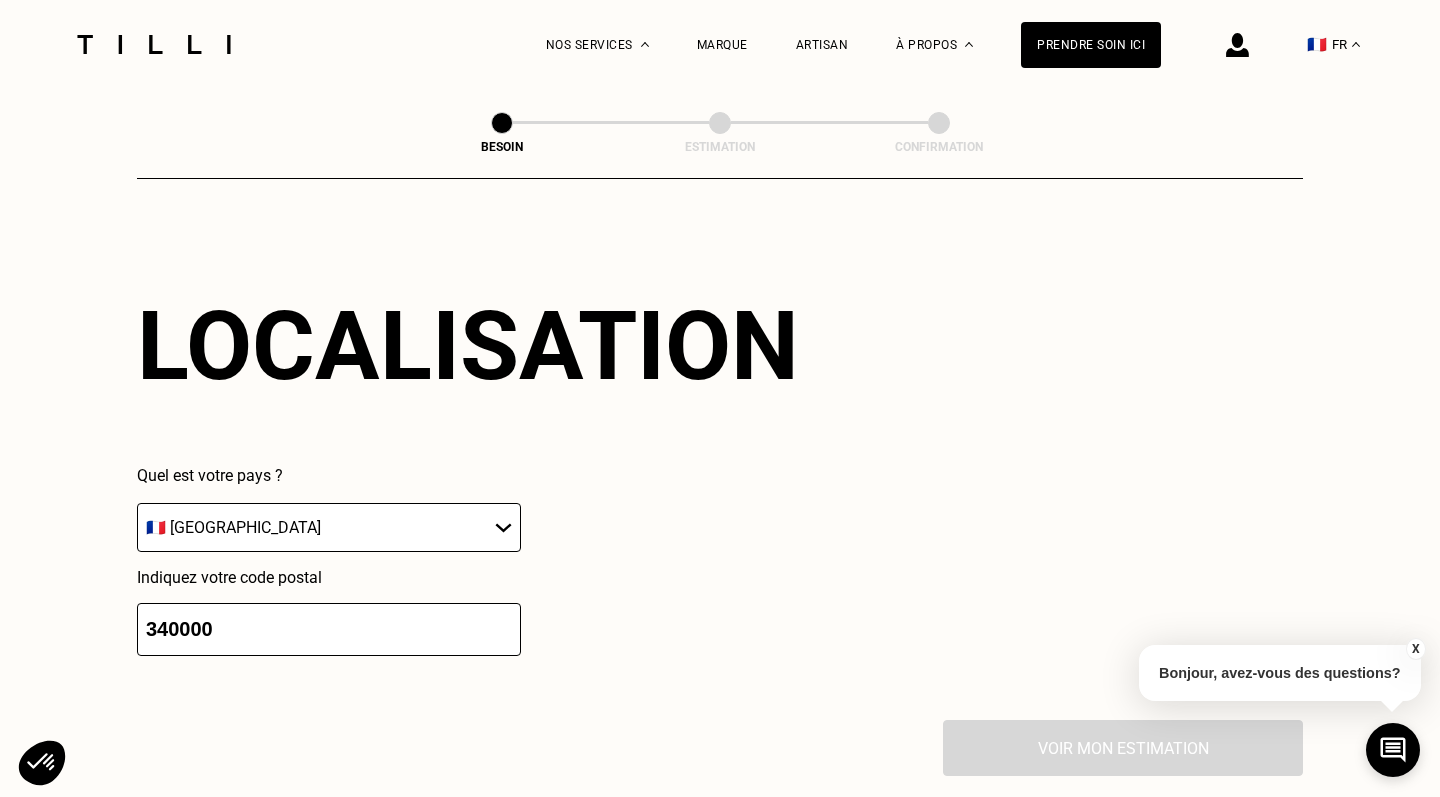 click on "340000" at bounding box center [329, 629] 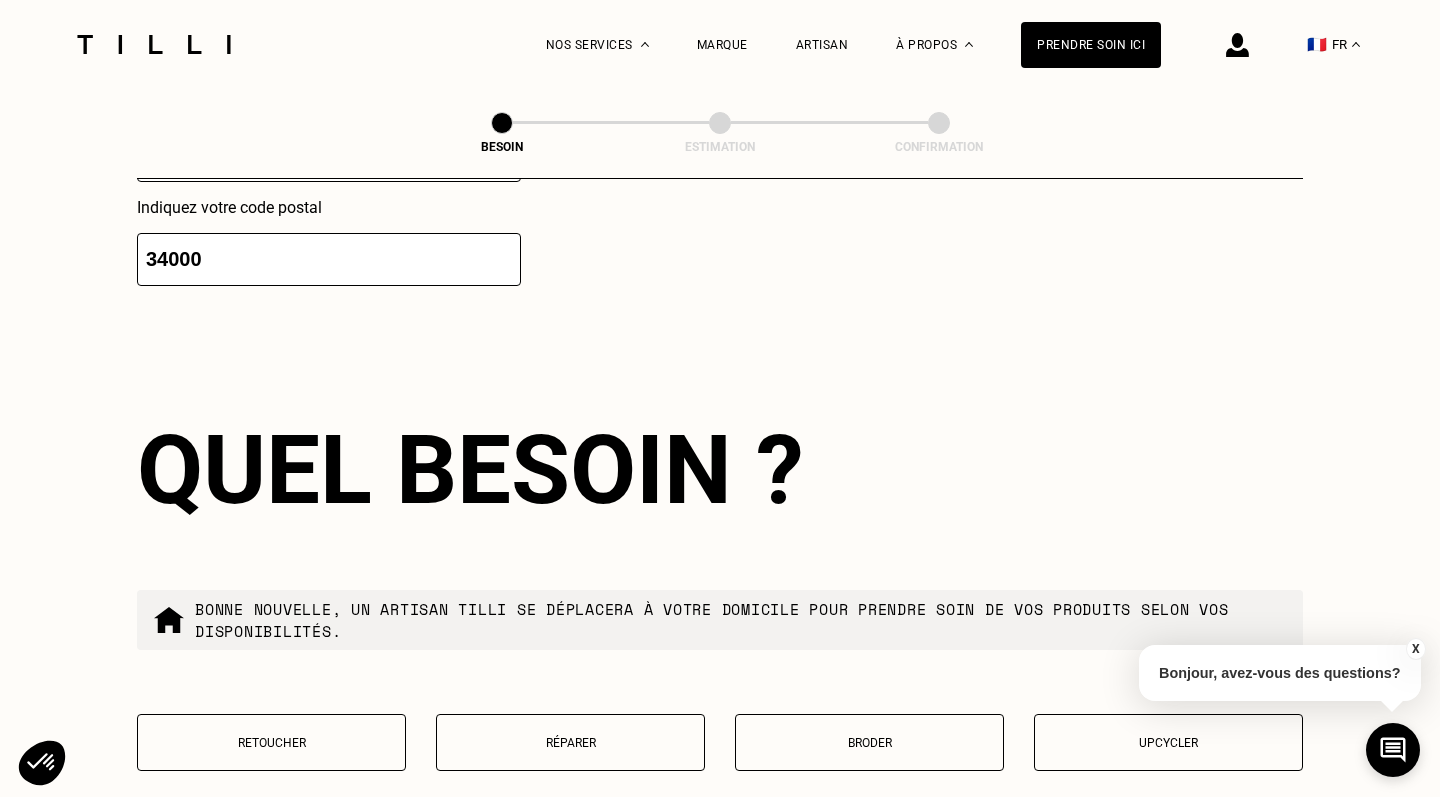 scroll, scrollTop: 3181, scrollLeft: 0, axis: vertical 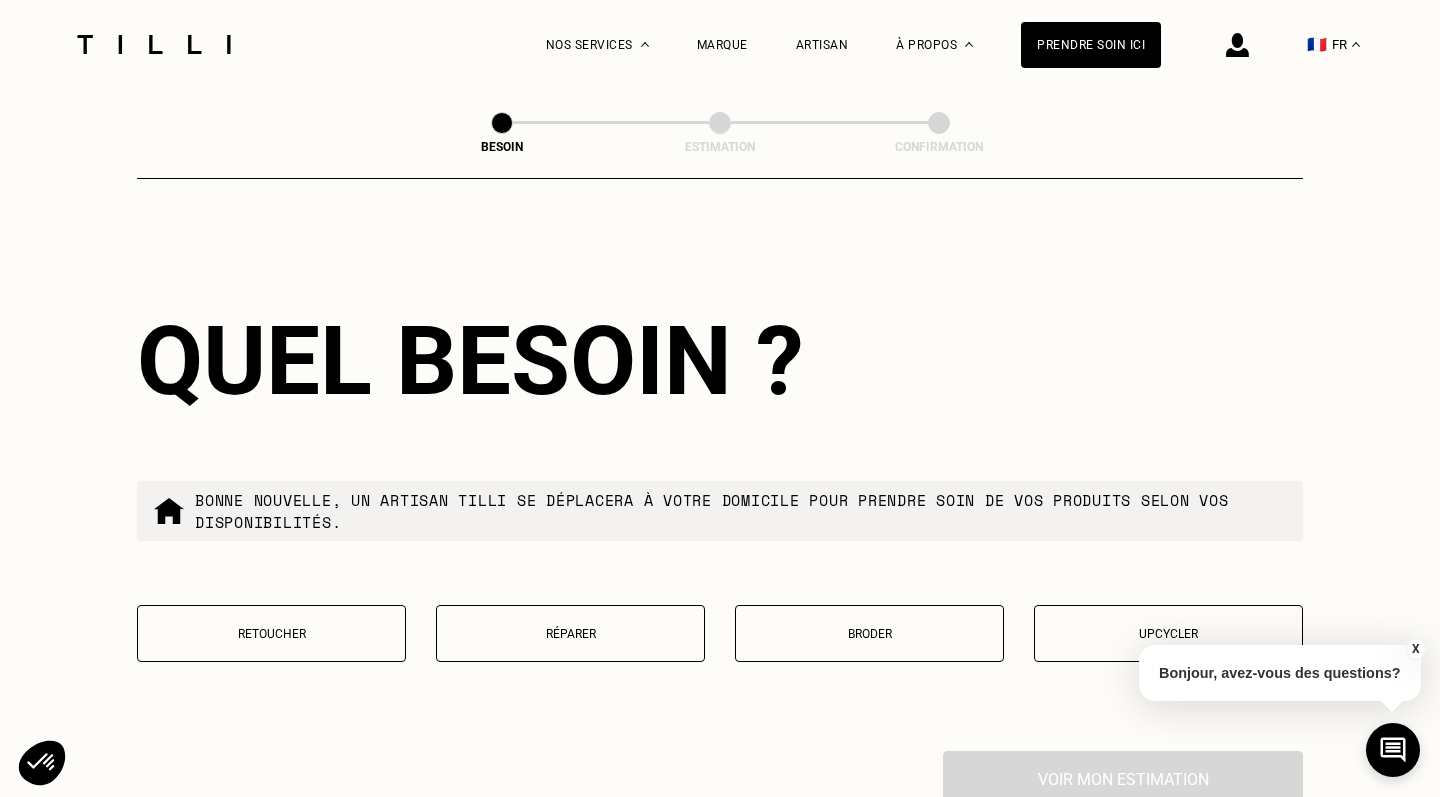 type on "34000" 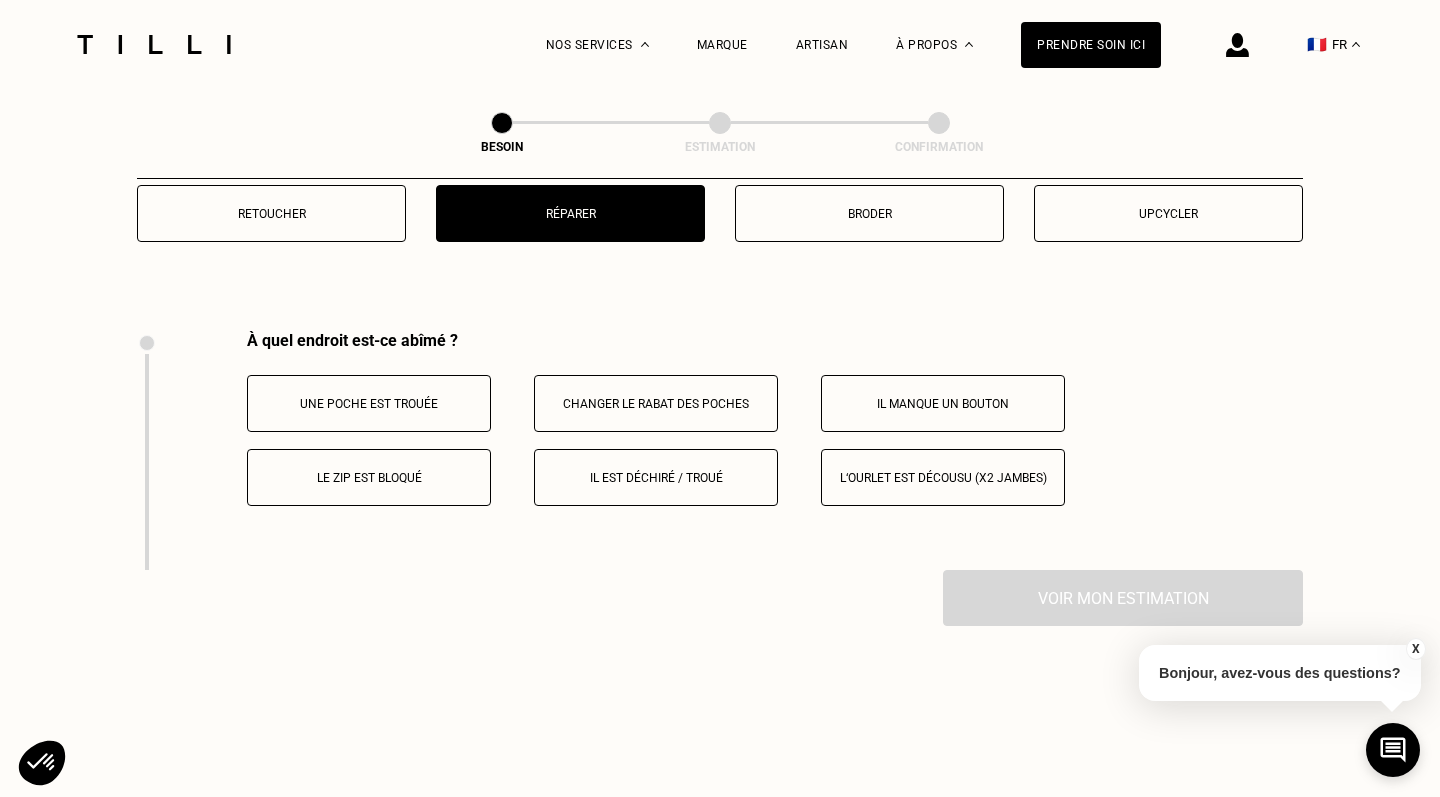scroll, scrollTop: 3691, scrollLeft: 0, axis: vertical 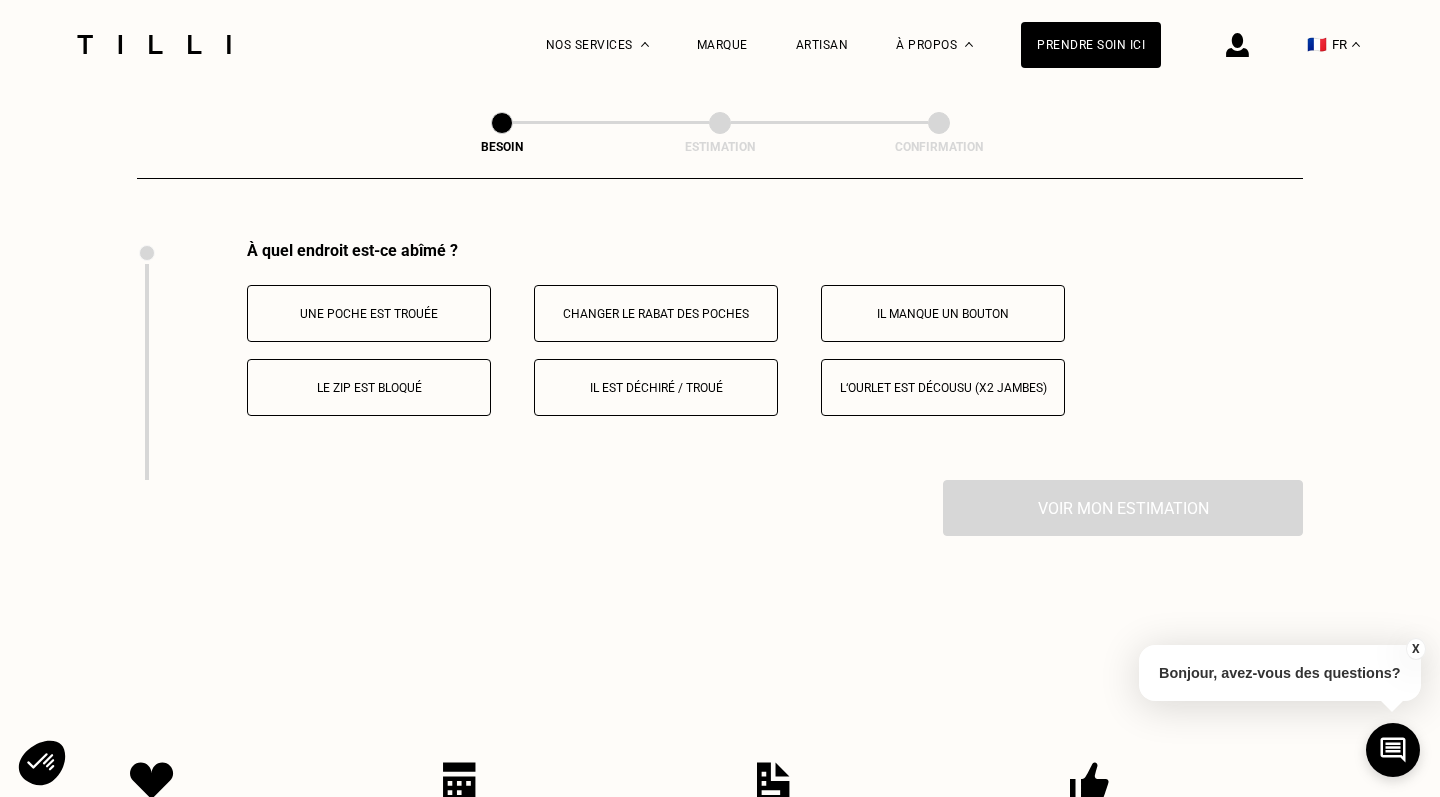 click on "Il est déchiré / troué" at bounding box center (656, 388) 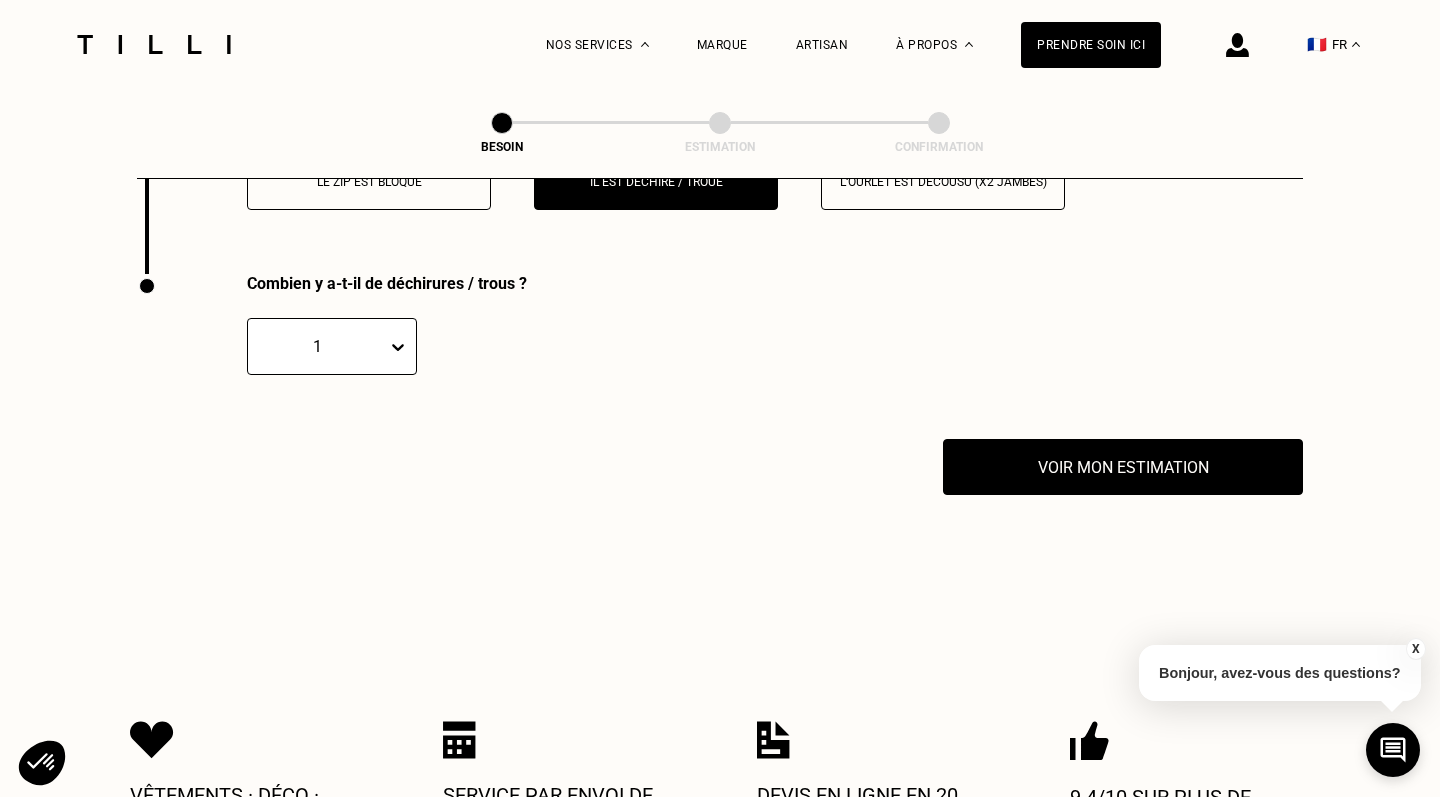 scroll, scrollTop: 3930, scrollLeft: 0, axis: vertical 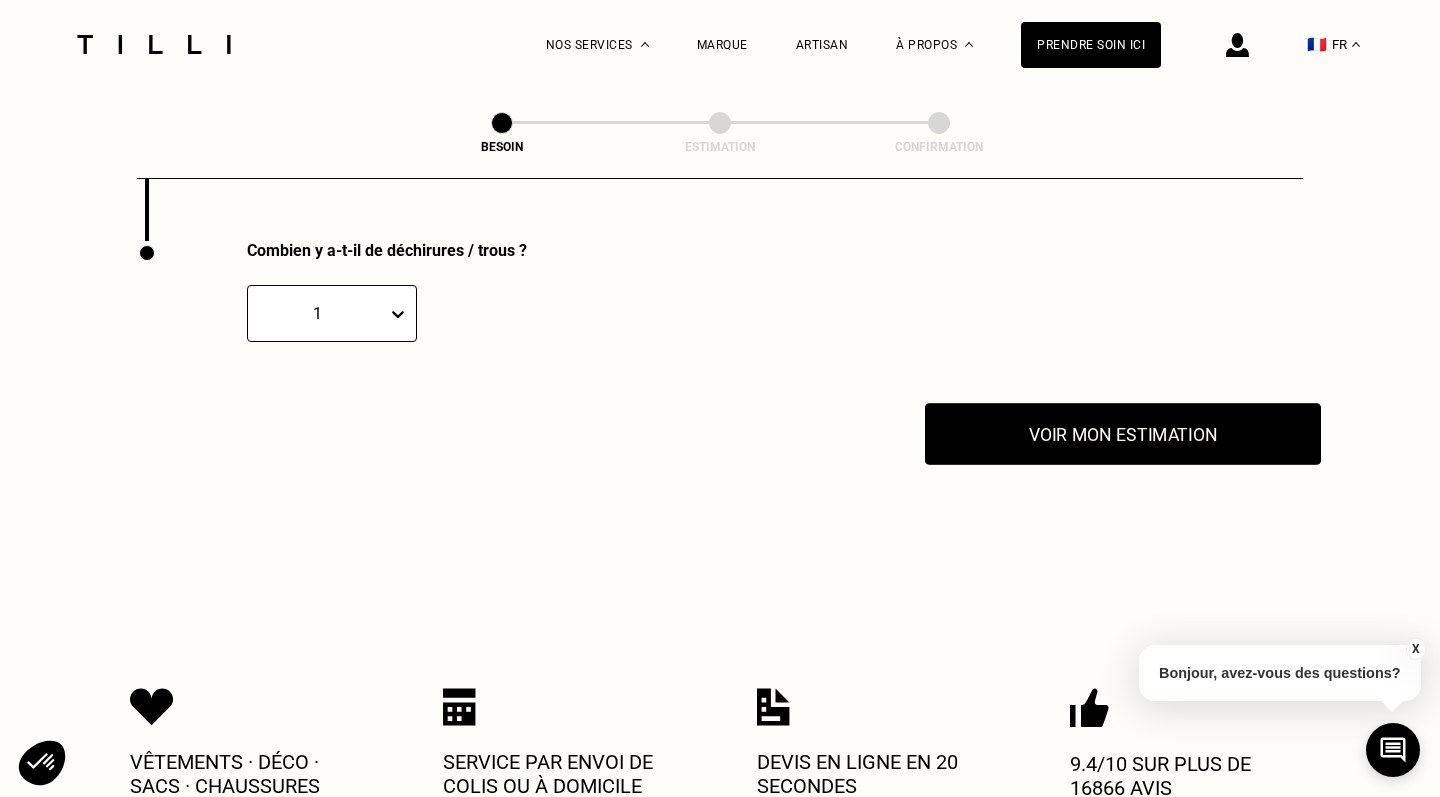 click on "Voir mon estimation" at bounding box center (1123, 434) 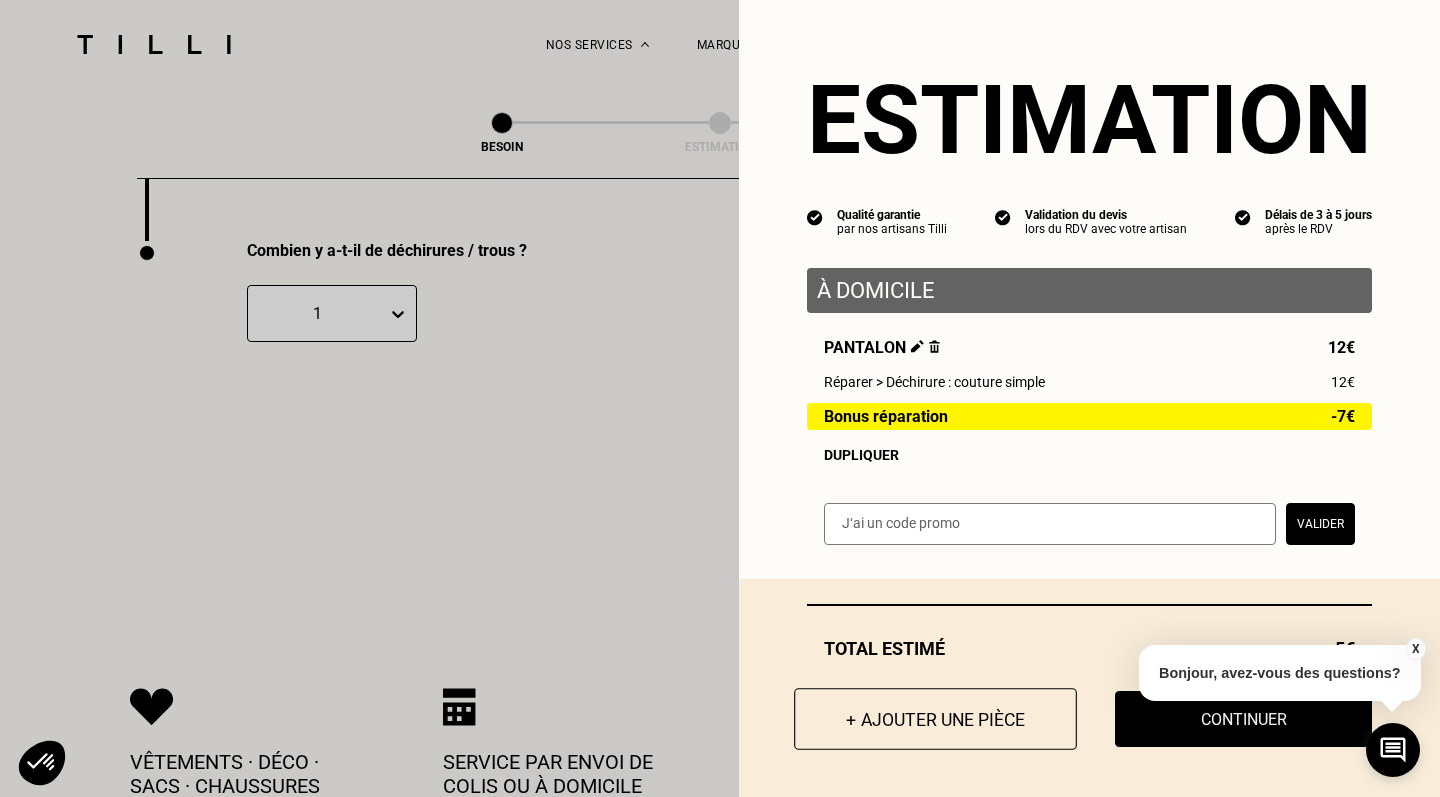 click on "+ Ajouter une pièce" at bounding box center [935, 719] 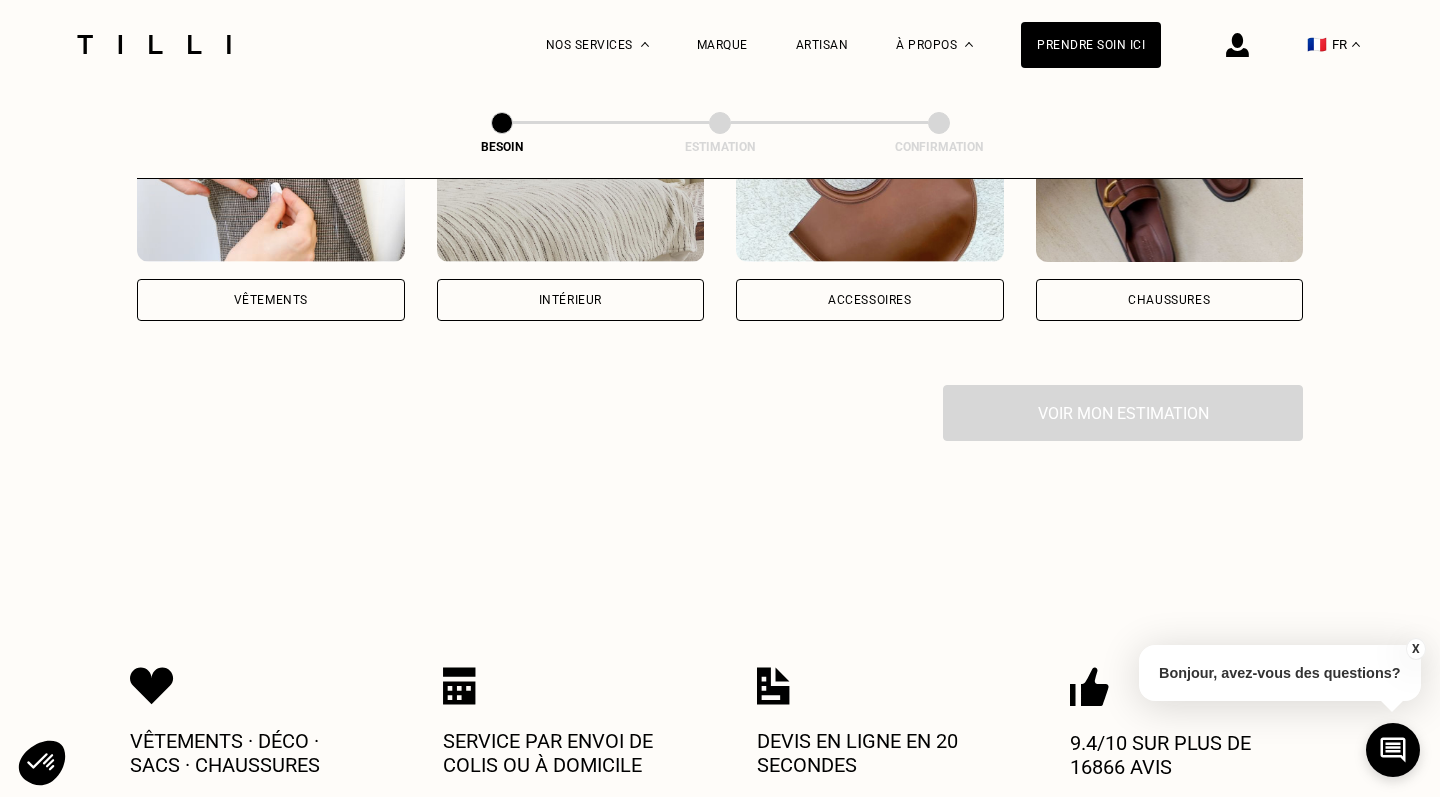 scroll, scrollTop: 514, scrollLeft: 0, axis: vertical 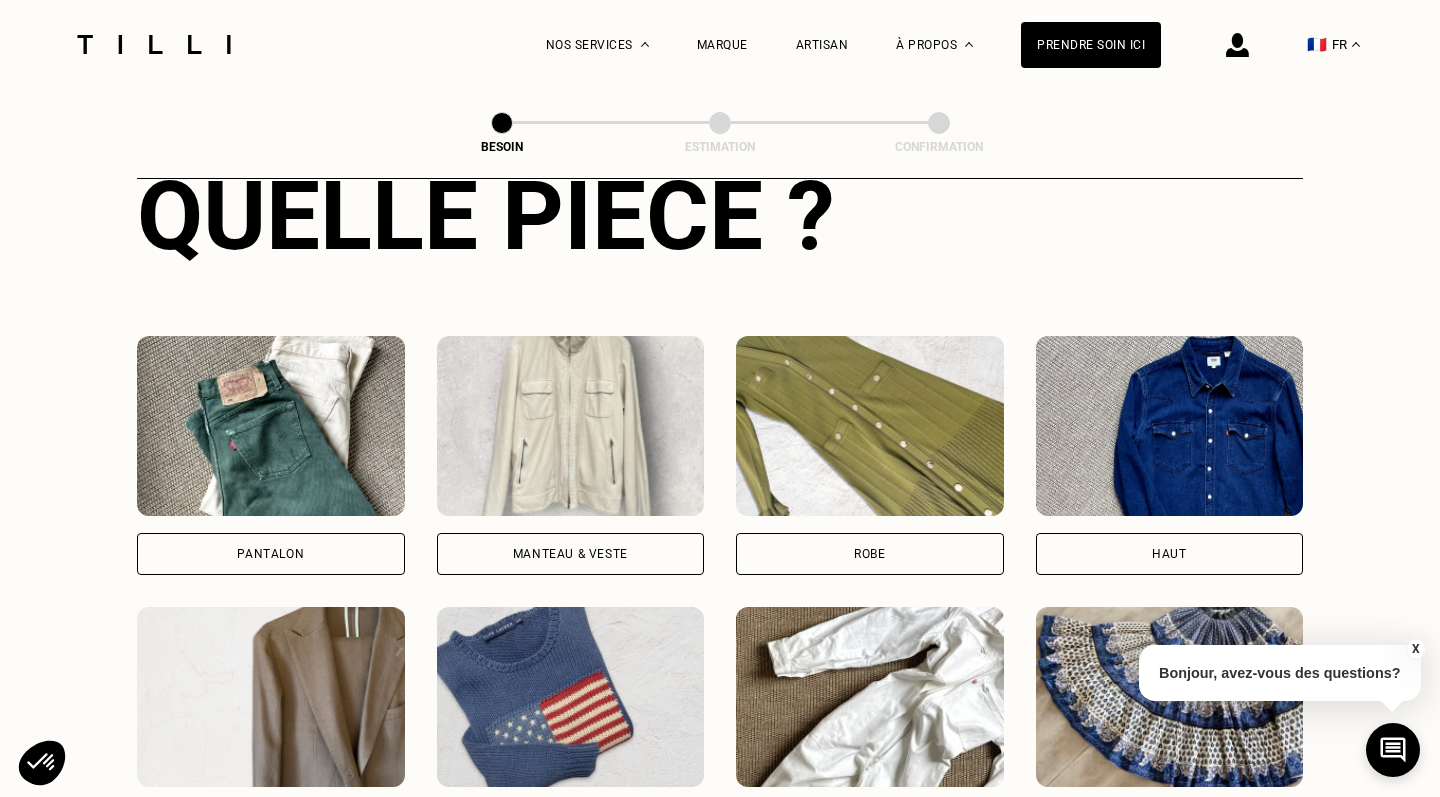 click on "Pantalon" at bounding box center (271, 554) 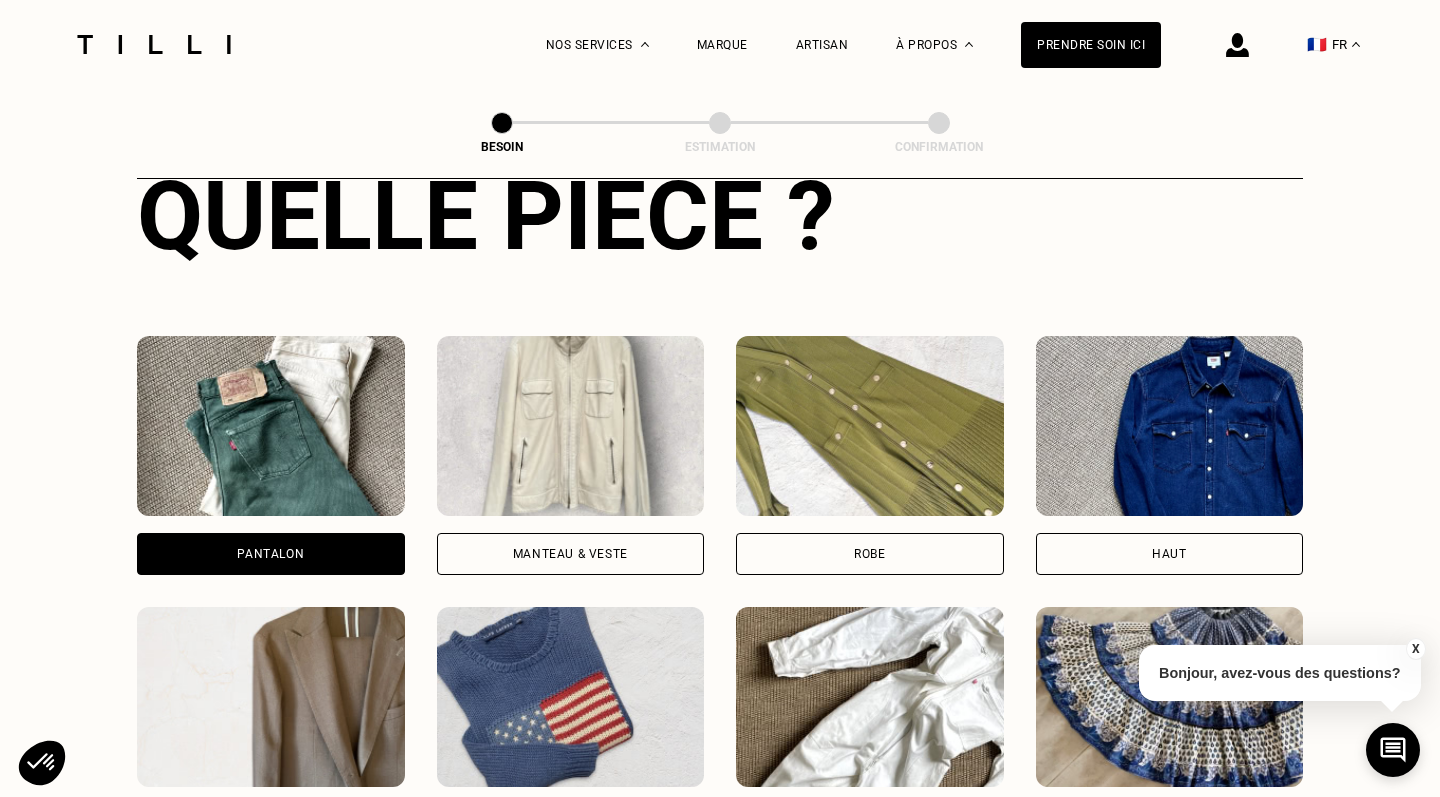 scroll, scrollTop: 1736, scrollLeft: 0, axis: vertical 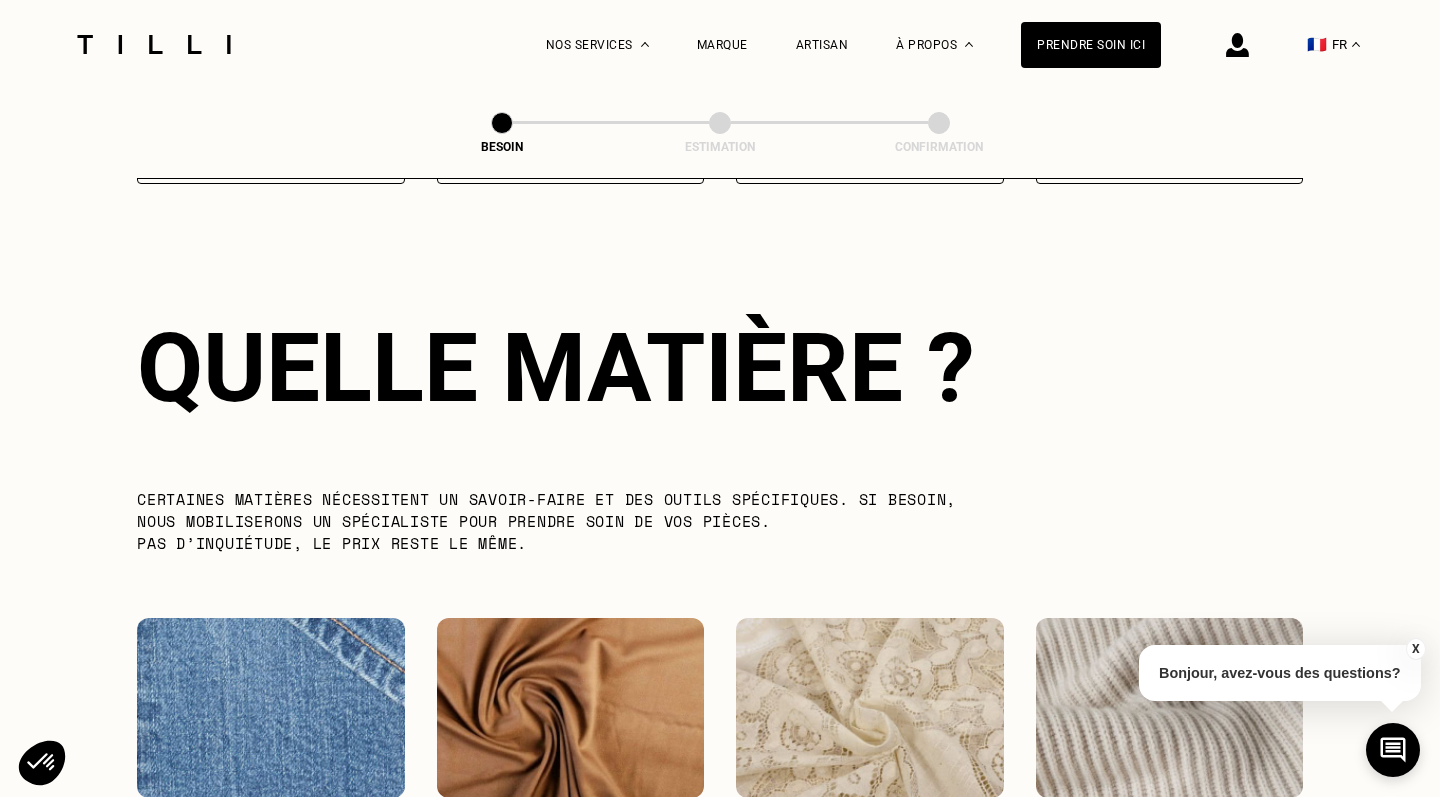 click at bounding box center [271, 708] 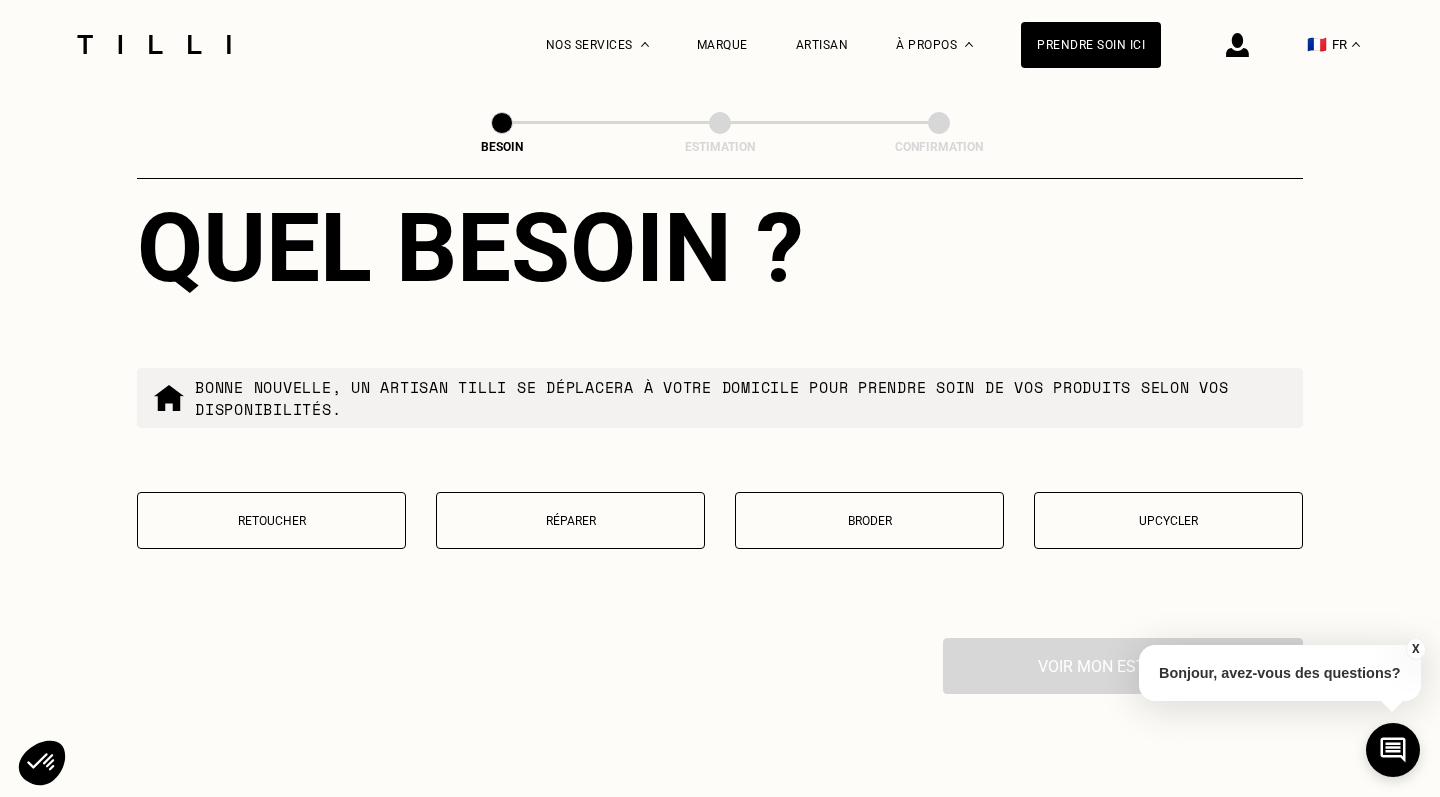 scroll, scrollTop: 3383, scrollLeft: 0, axis: vertical 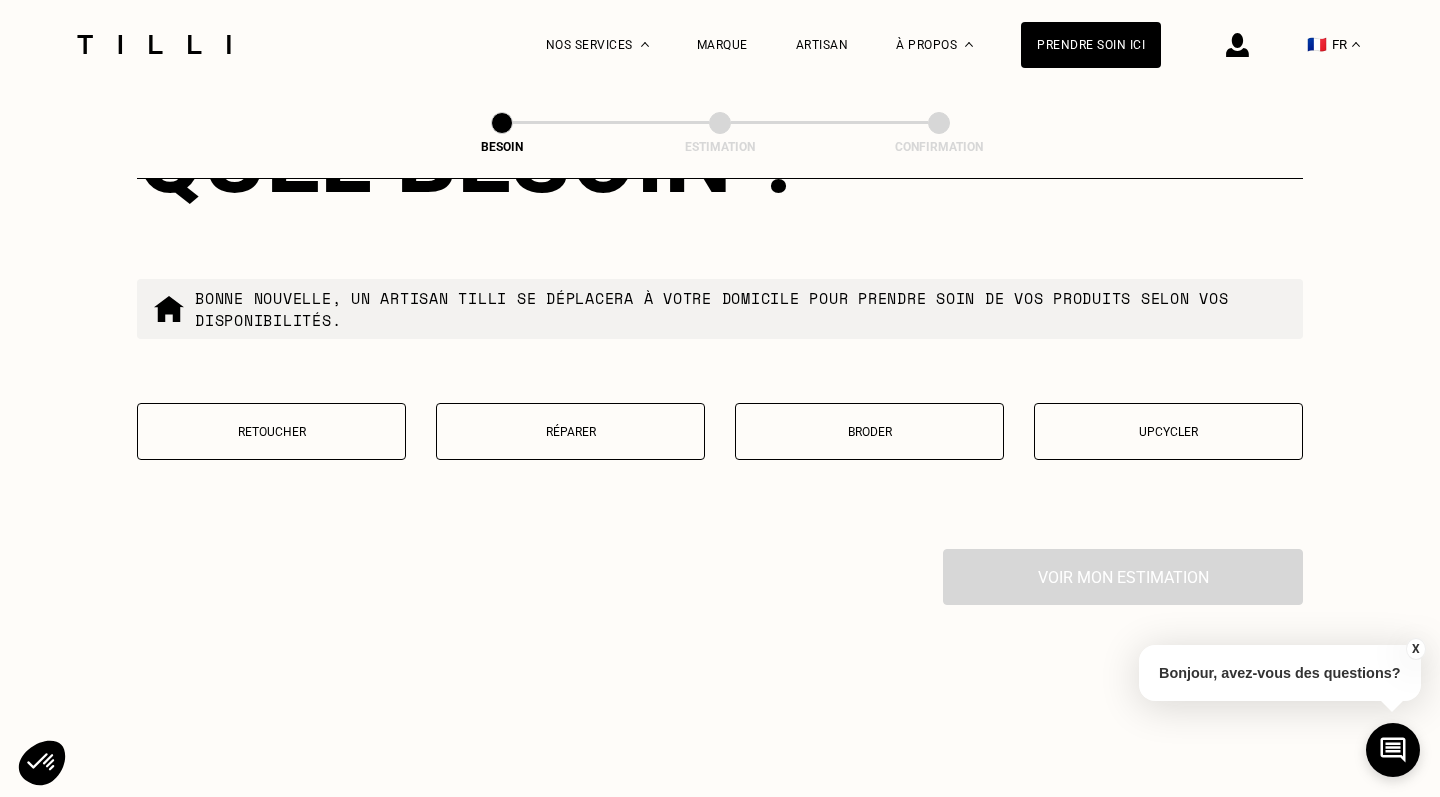 click on "Réparer" at bounding box center (570, 431) 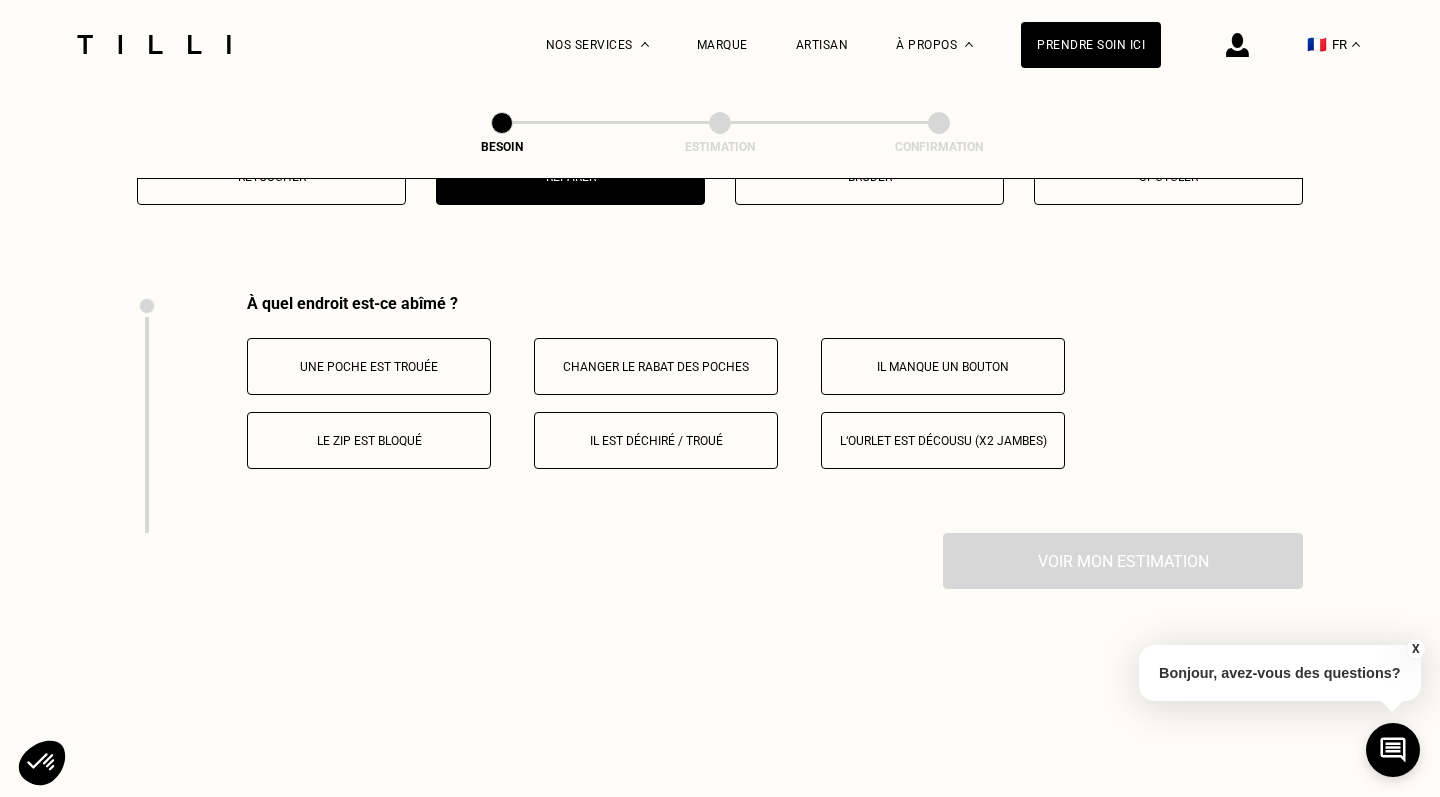 scroll, scrollTop: 3691, scrollLeft: 0, axis: vertical 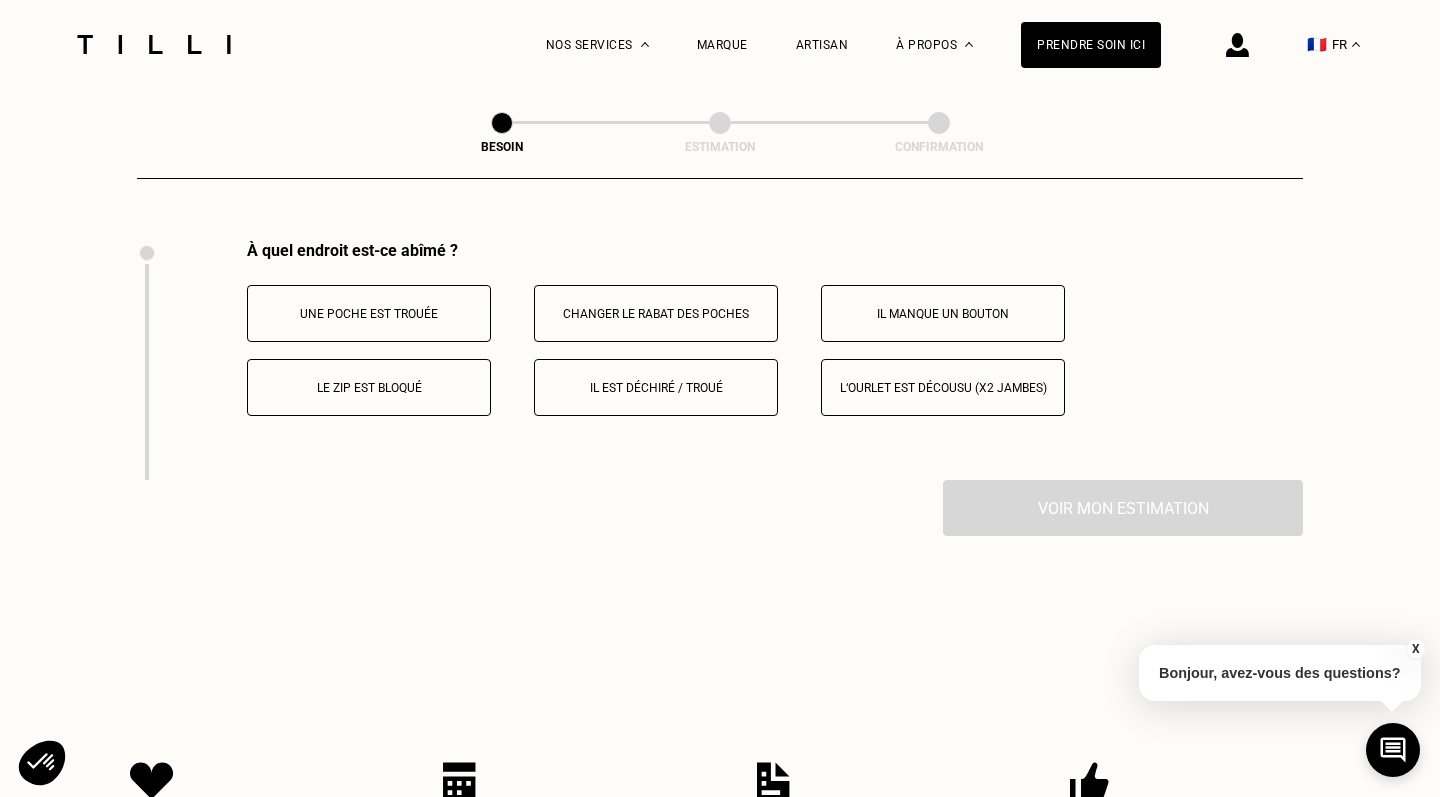 click on "Il est déchiré / troué" at bounding box center [656, 387] 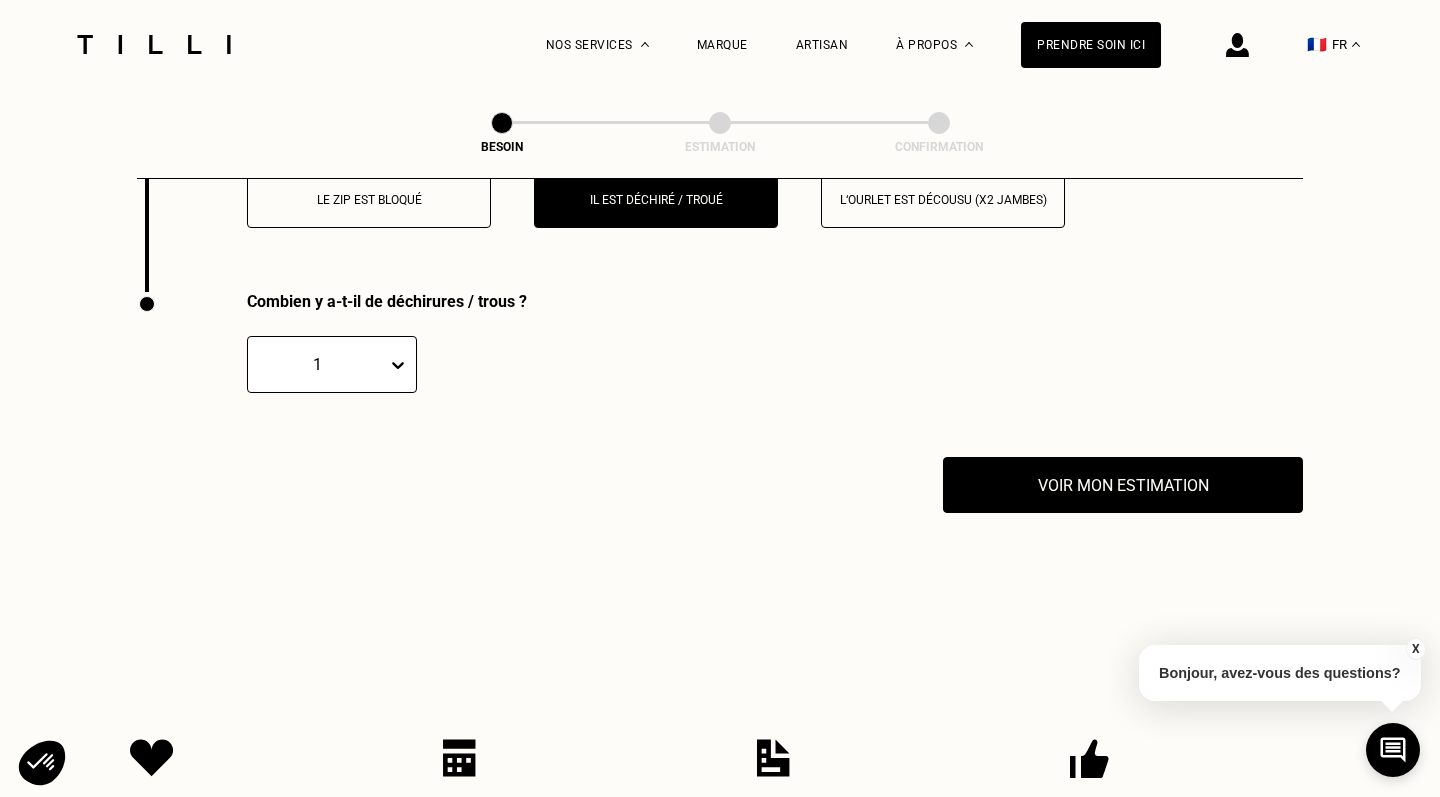 scroll, scrollTop: 3930, scrollLeft: 0, axis: vertical 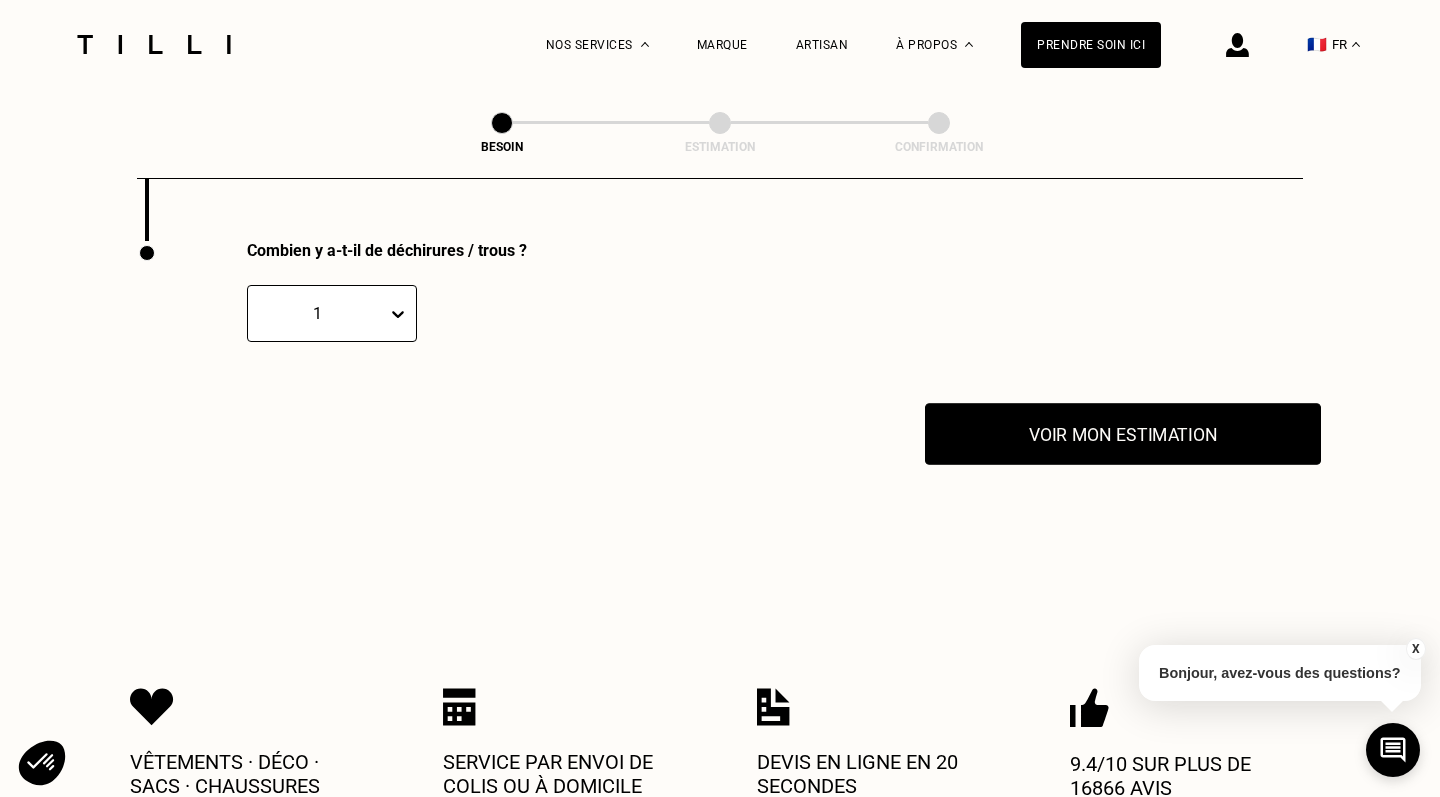 click on "Voir mon estimation" at bounding box center (1123, 434) 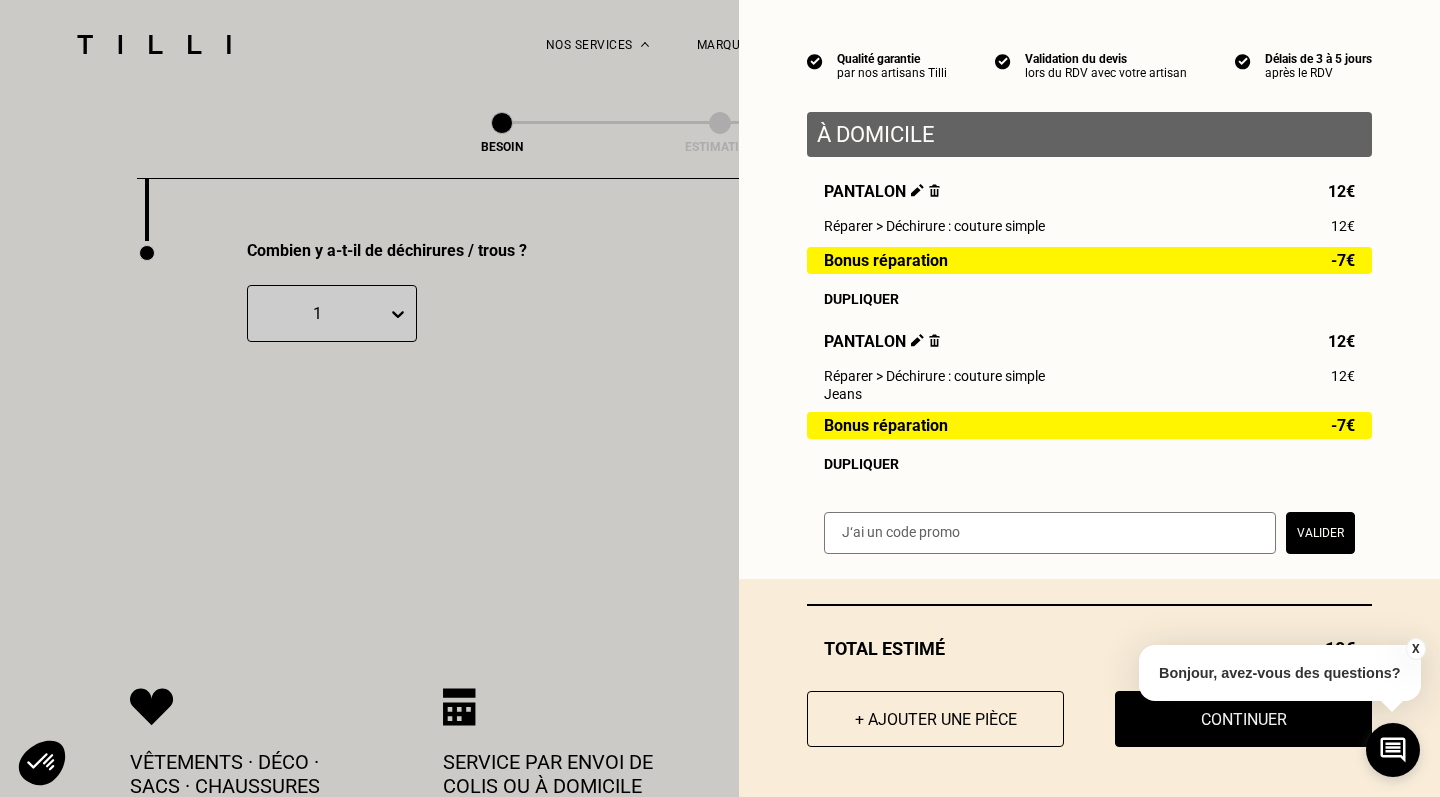 scroll, scrollTop: 155, scrollLeft: 0, axis: vertical 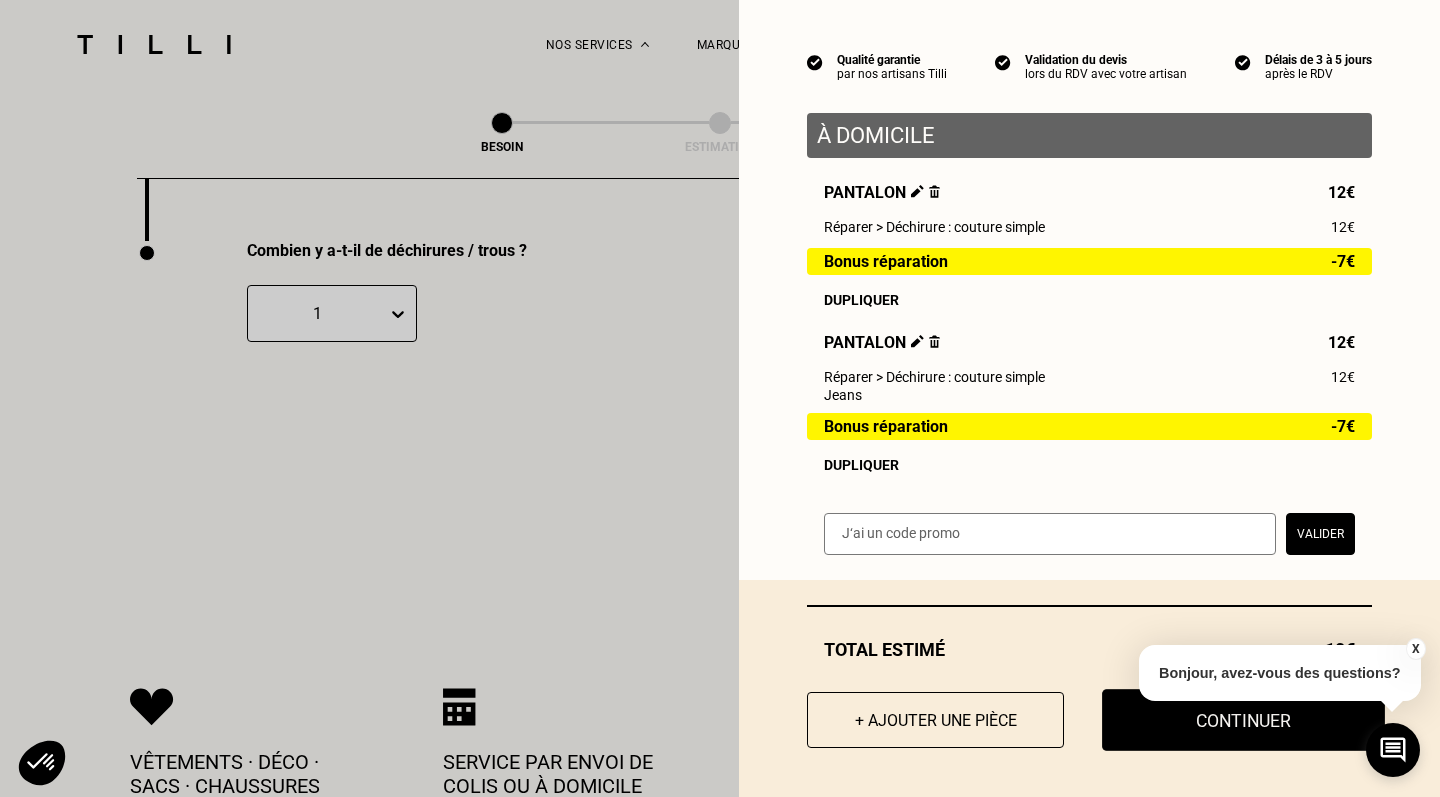click on "Continuer" at bounding box center [1243, 720] 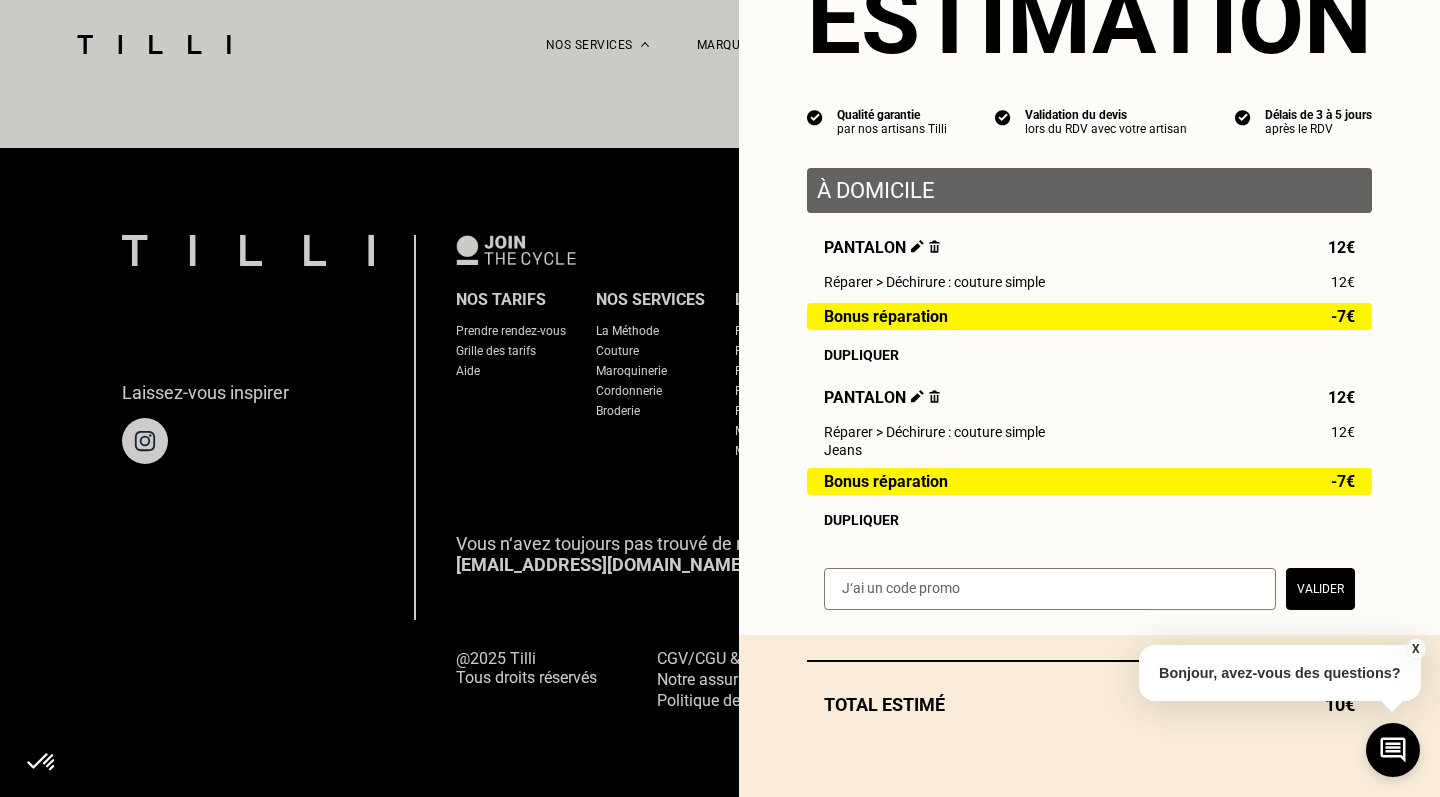 scroll, scrollTop: 1225, scrollLeft: 0, axis: vertical 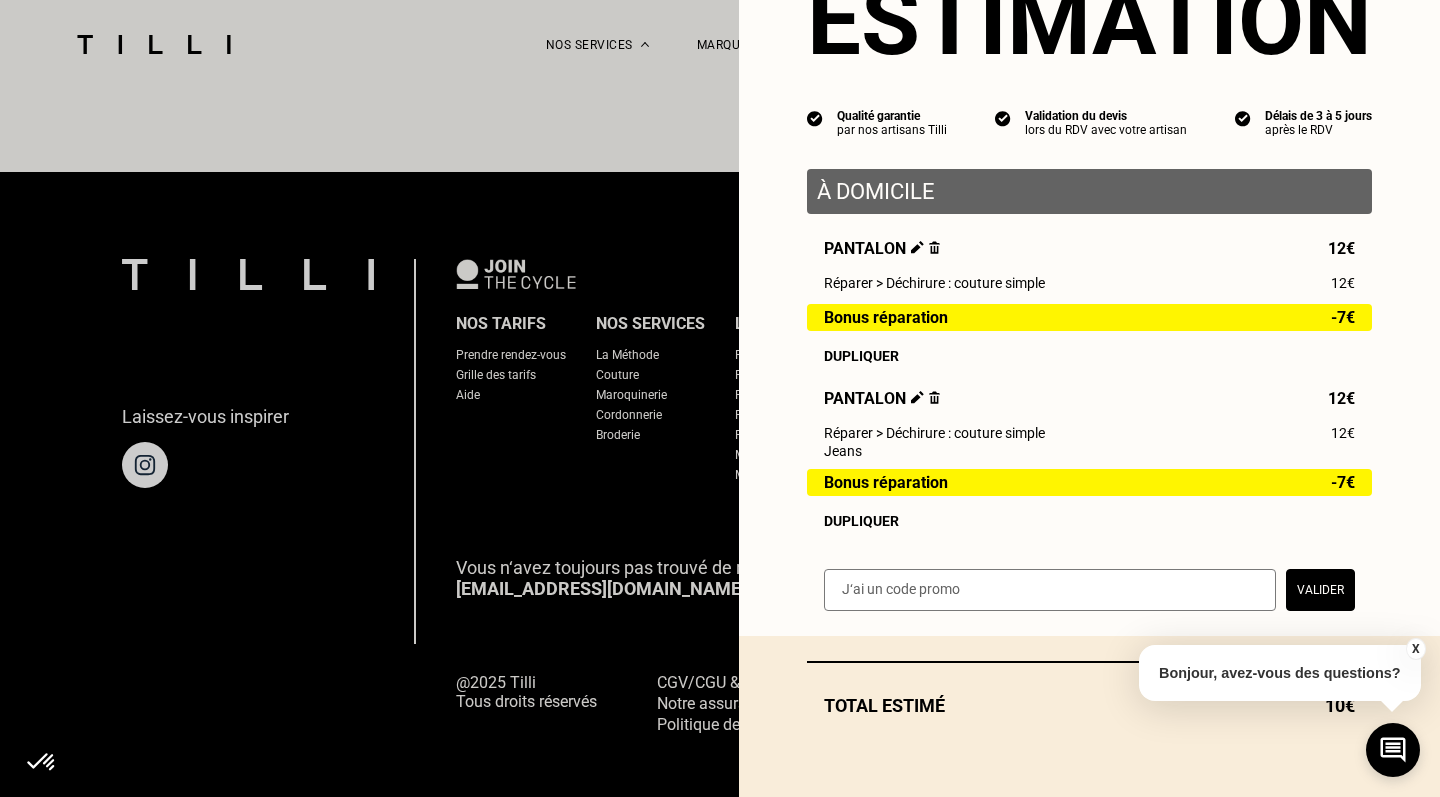select on "FR" 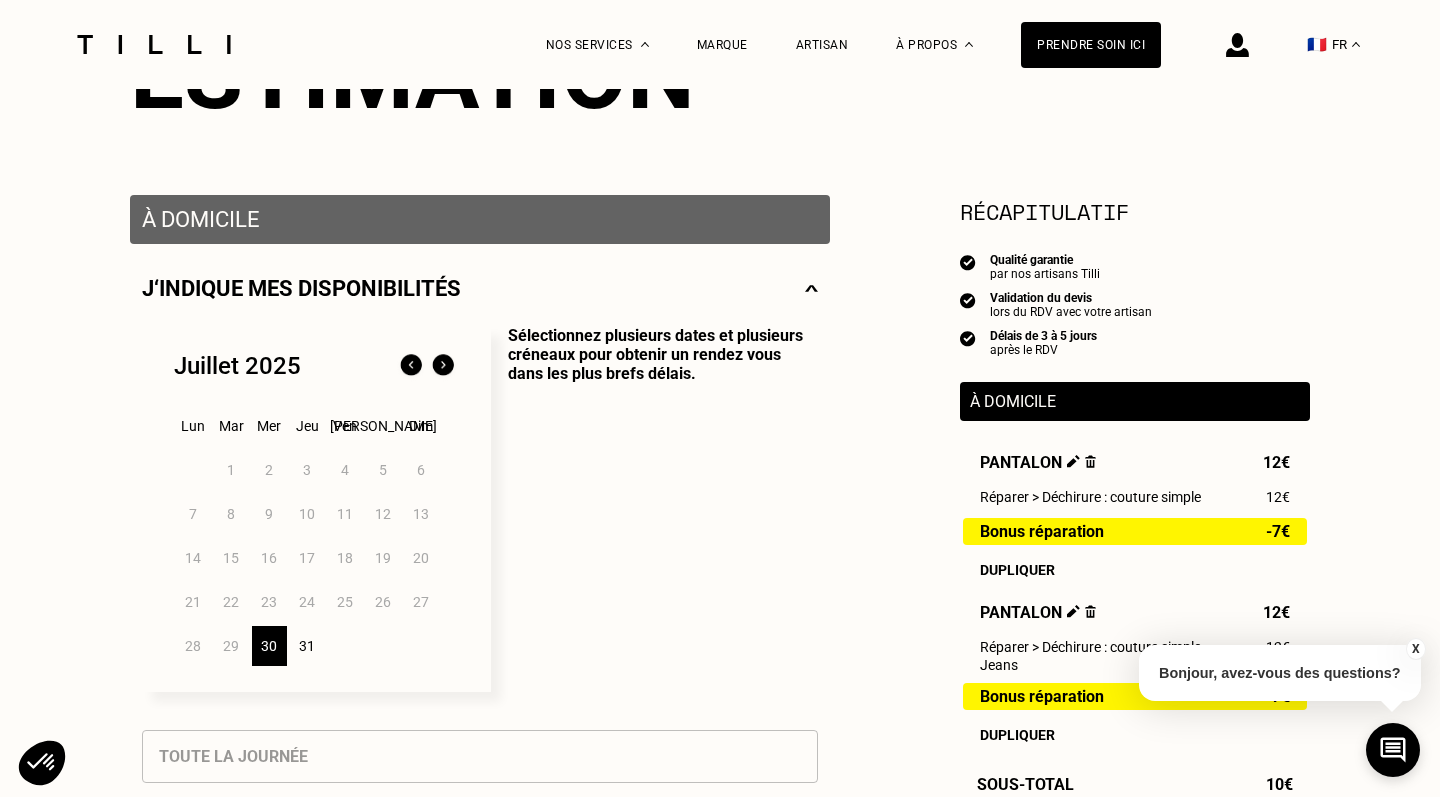 scroll, scrollTop: 451, scrollLeft: 0, axis: vertical 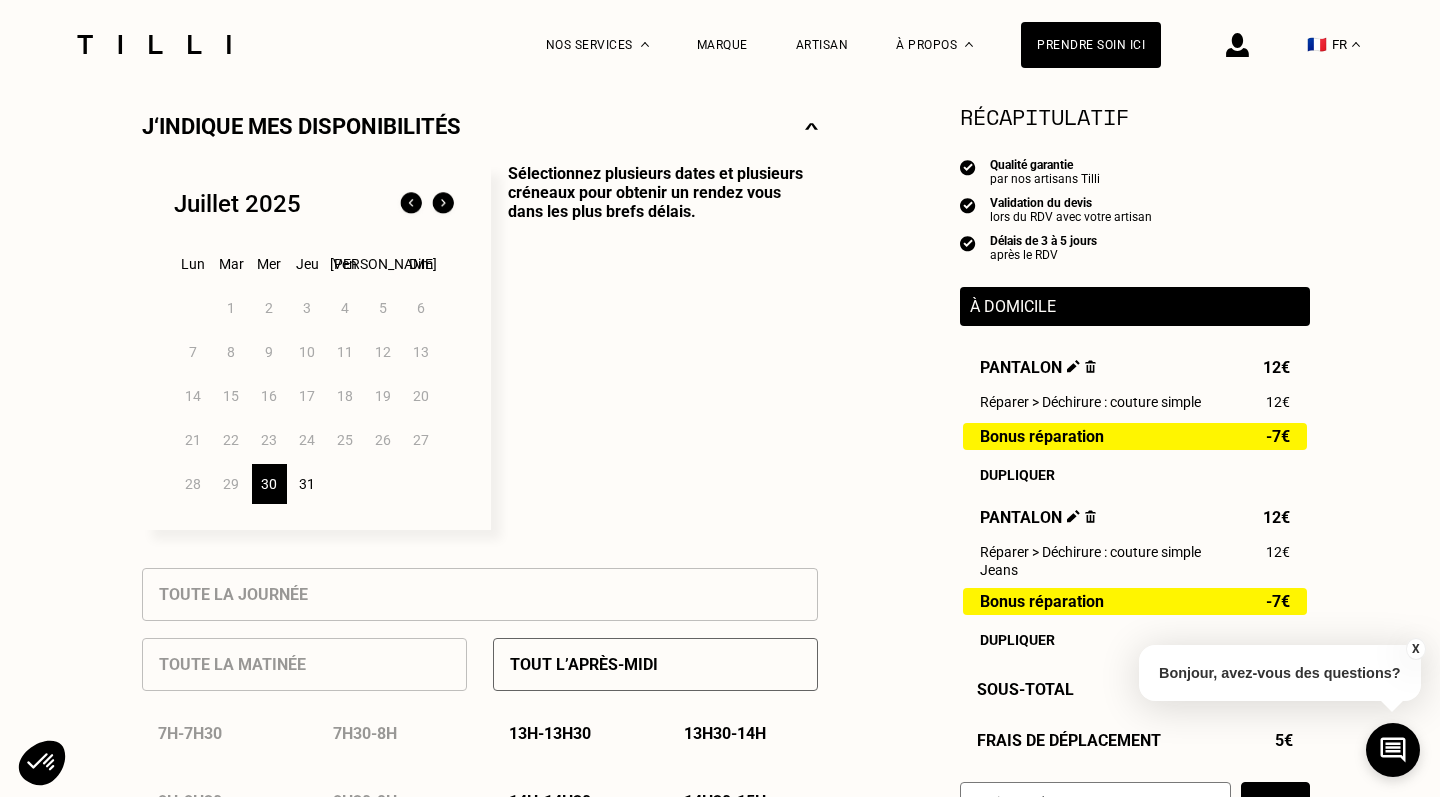 click at bounding box center [443, 204] 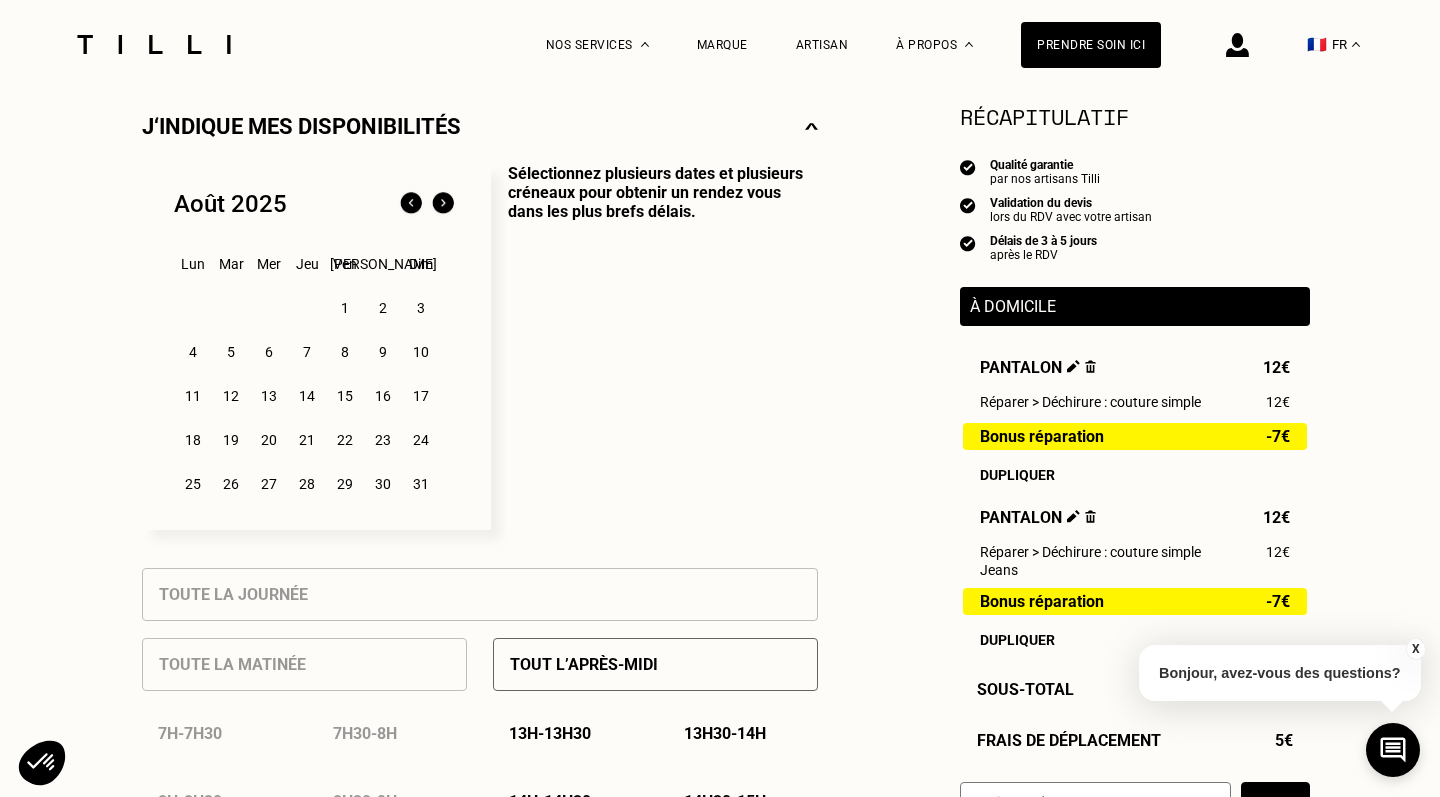 click on "2" at bounding box center [383, 308] 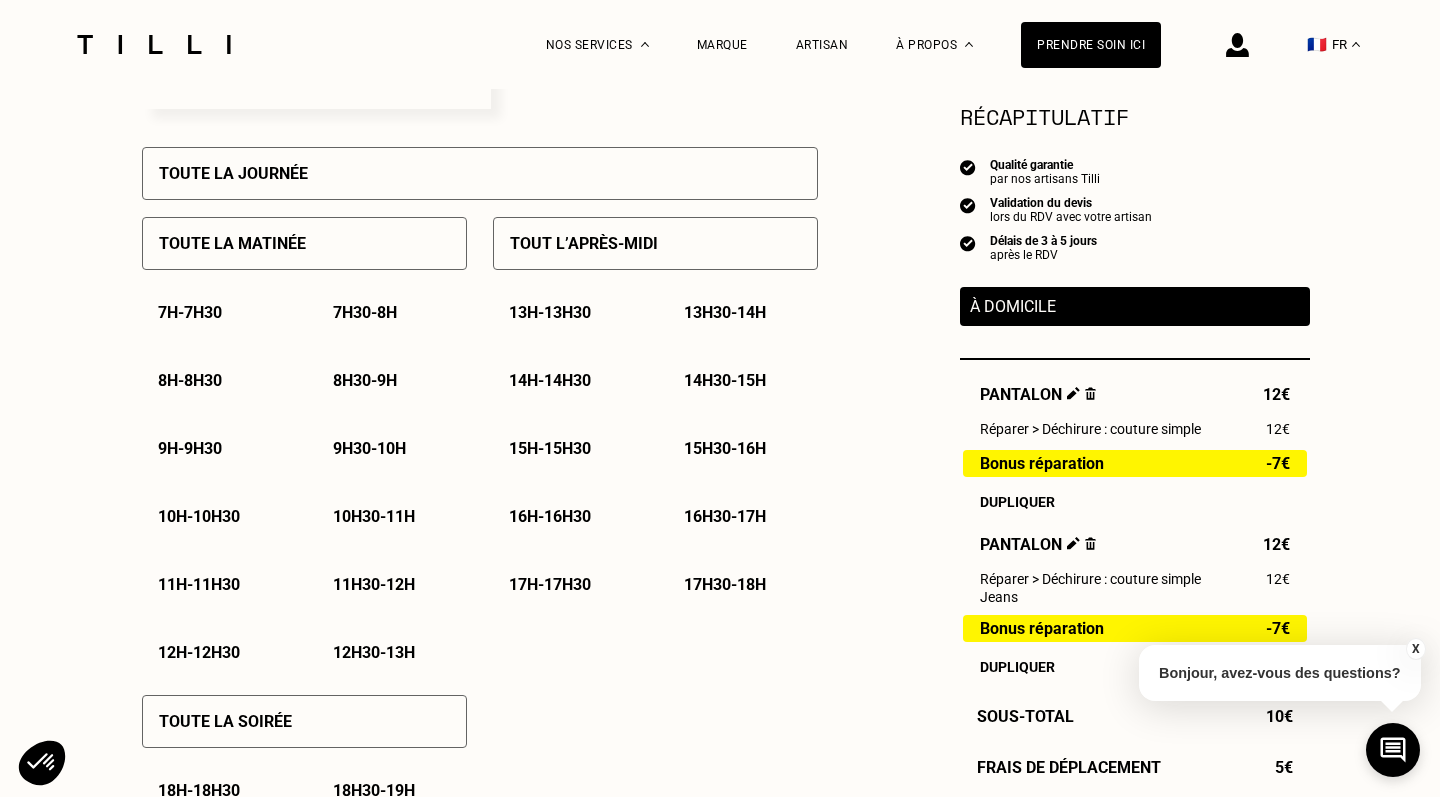 scroll, scrollTop: 842, scrollLeft: 0, axis: vertical 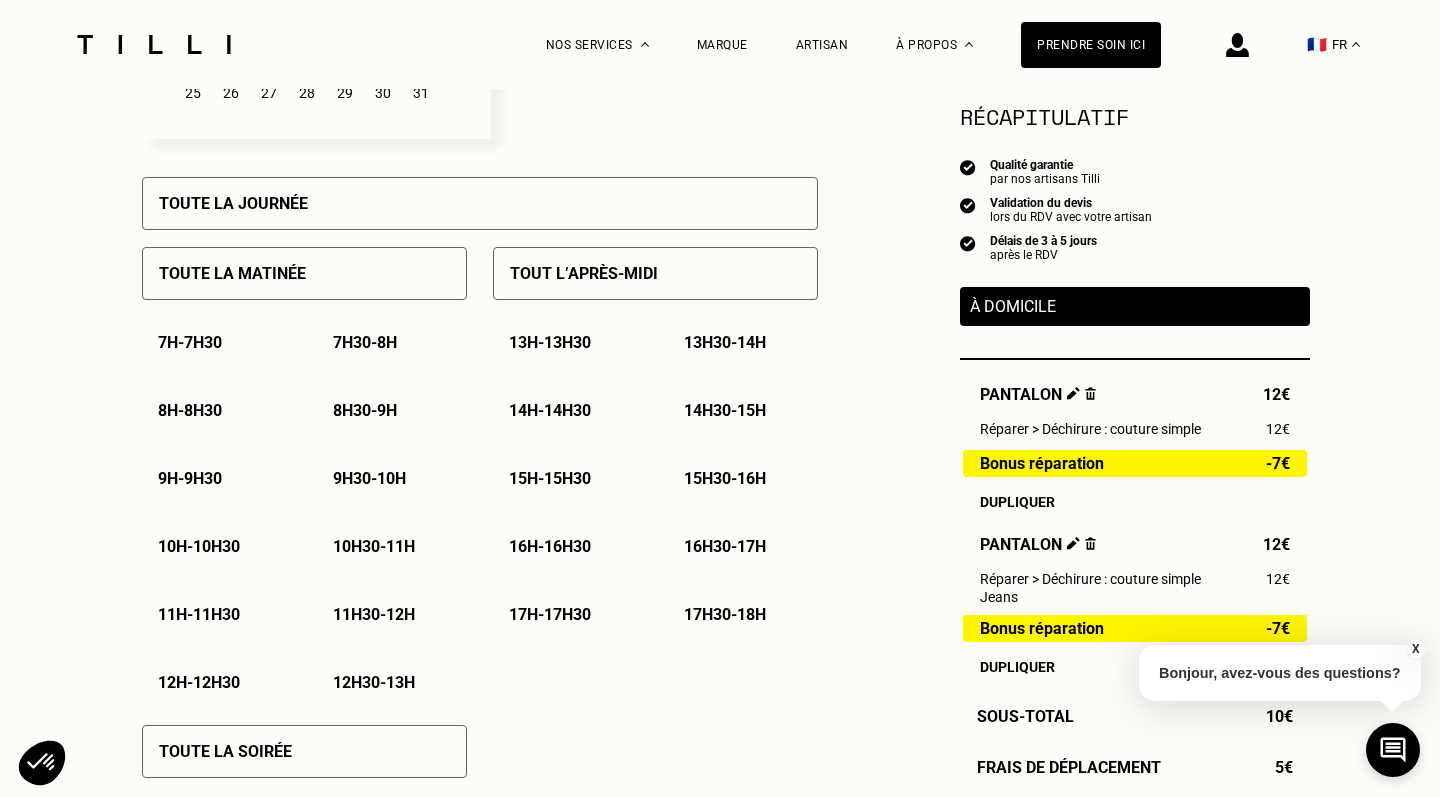click on "Toute la matinée" at bounding box center [304, 273] 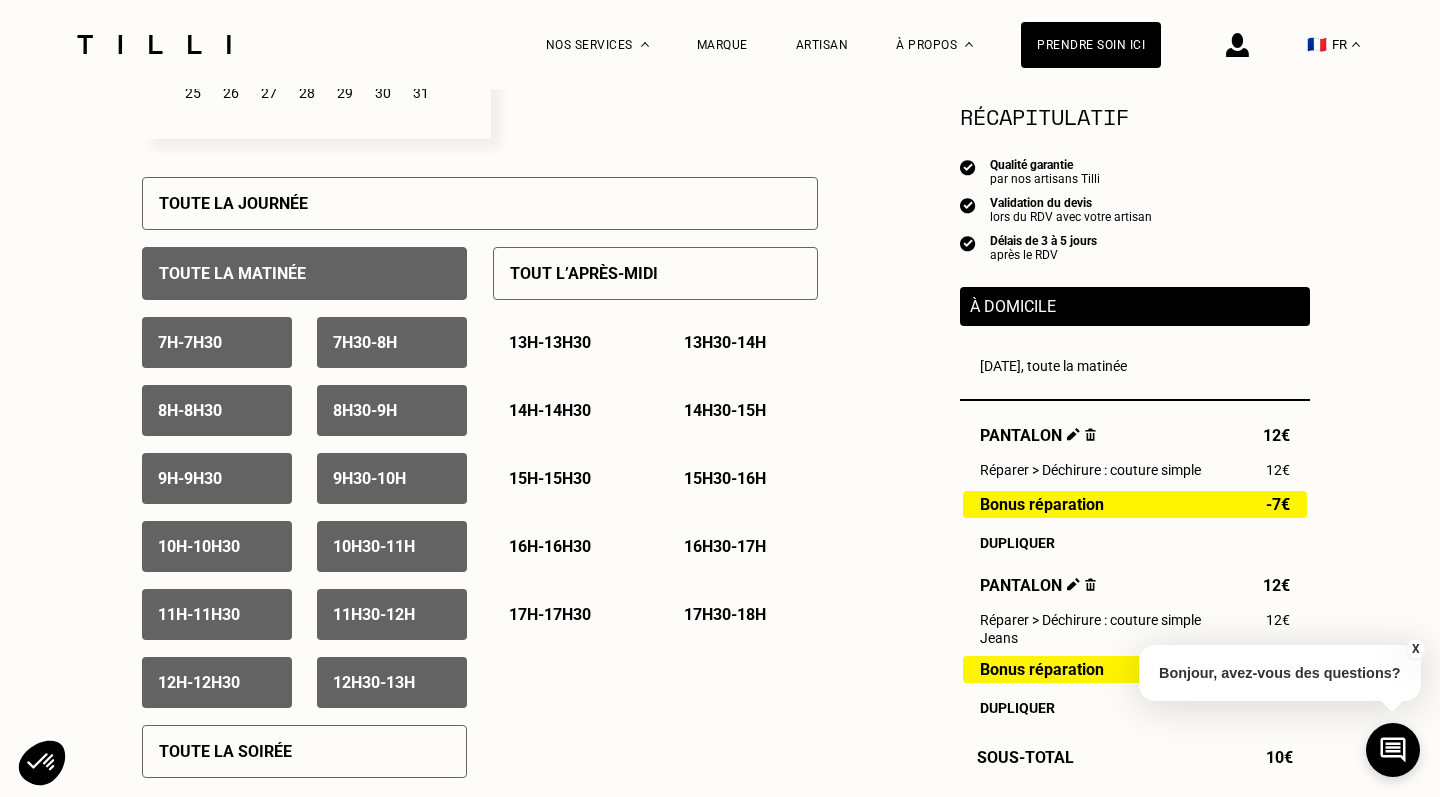click on "Toute la matinée" at bounding box center (304, 273) 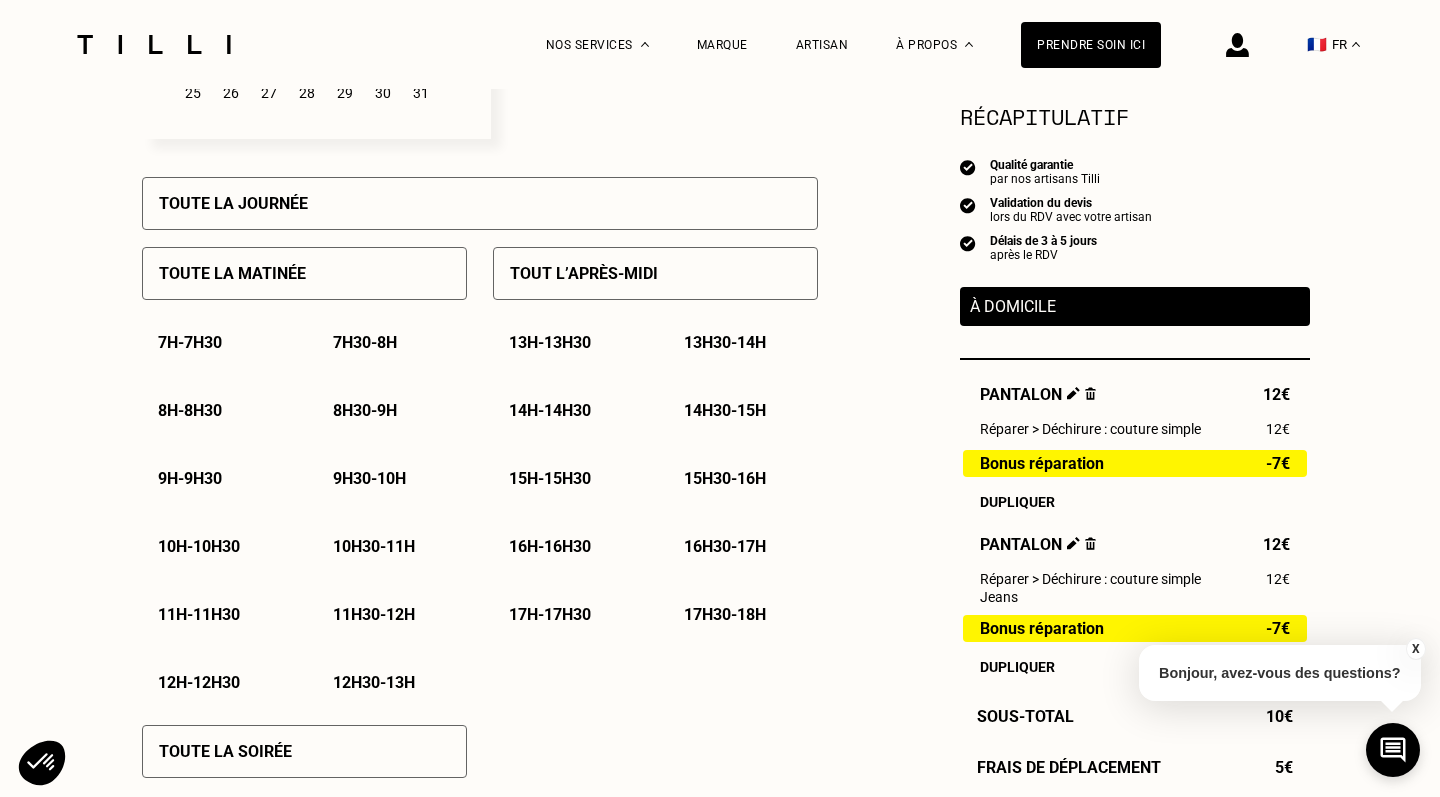 click on "Toute la matinée" at bounding box center (304, 273) 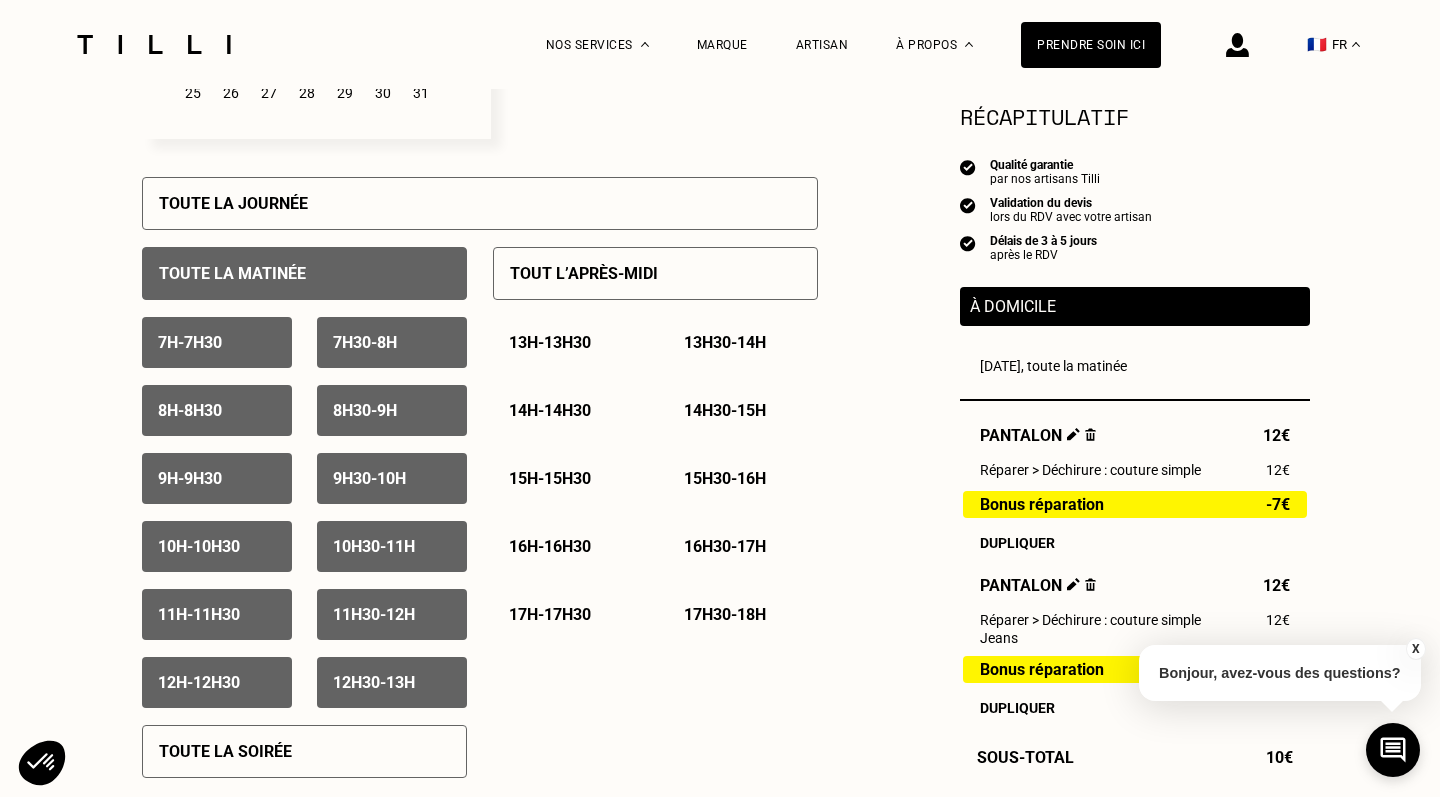 click on "7h  -  7h30" at bounding box center [190, 342] 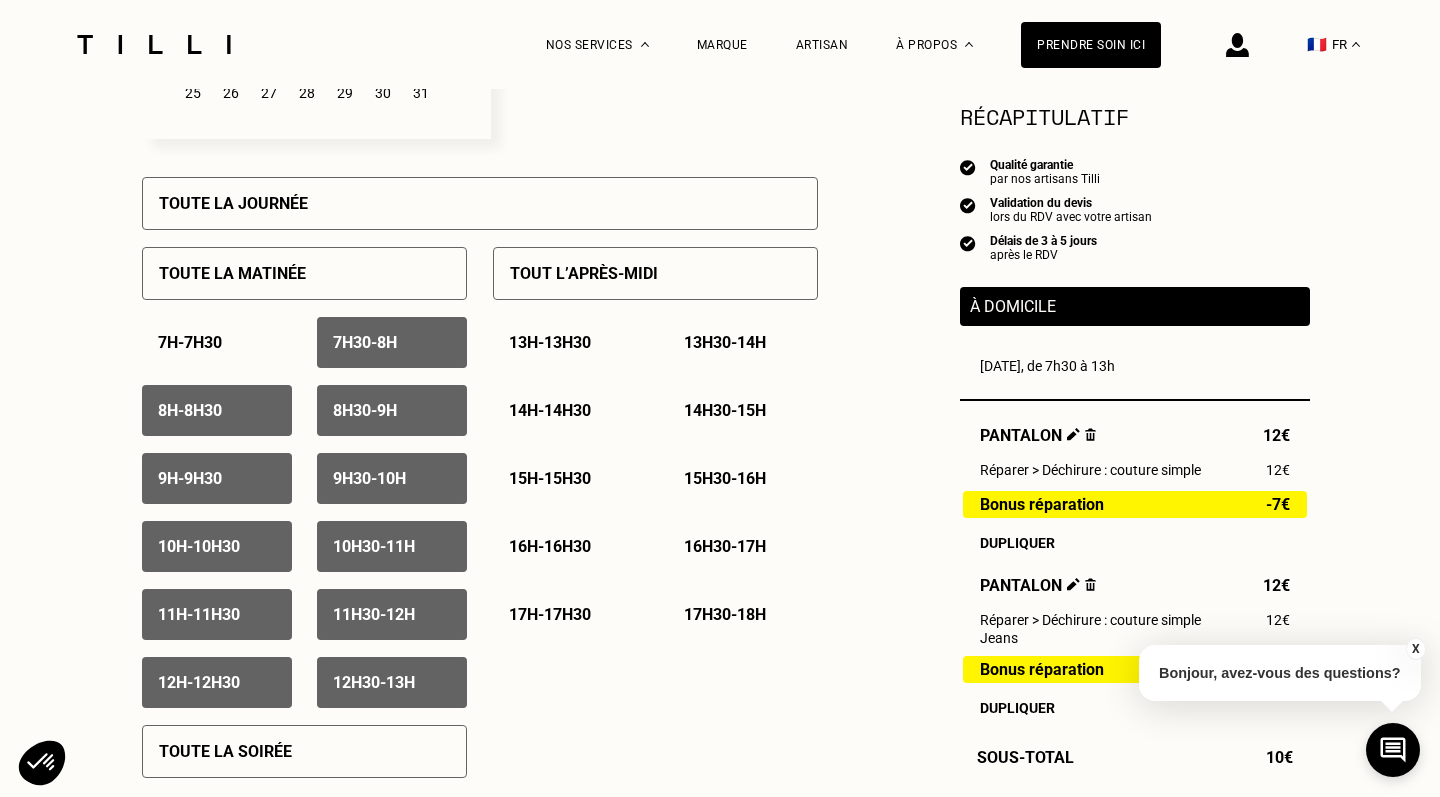 click on "7h30  -  8h" at bounding box center (365, 342) 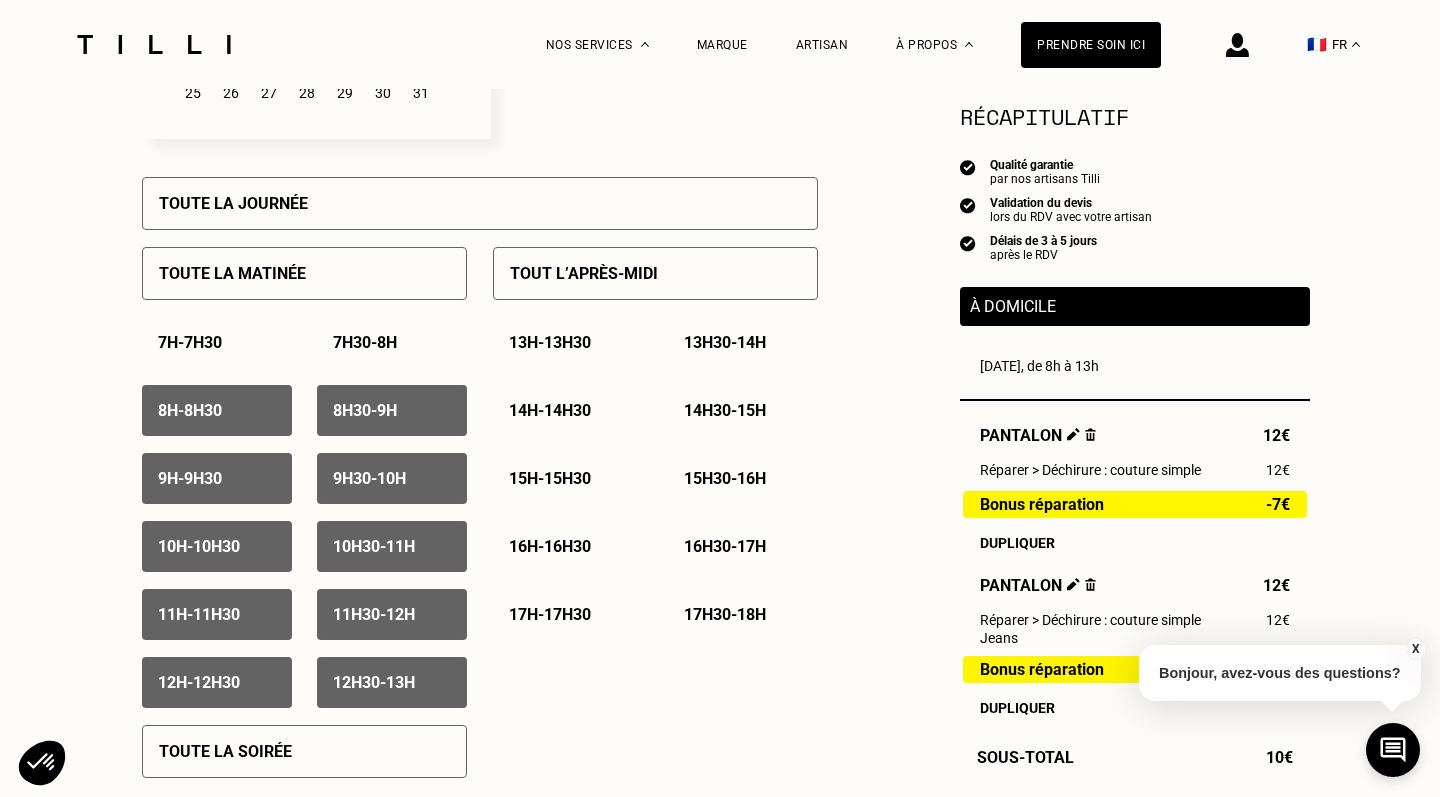 click on "8h  -  8h30" at bounding box center [190, 410] 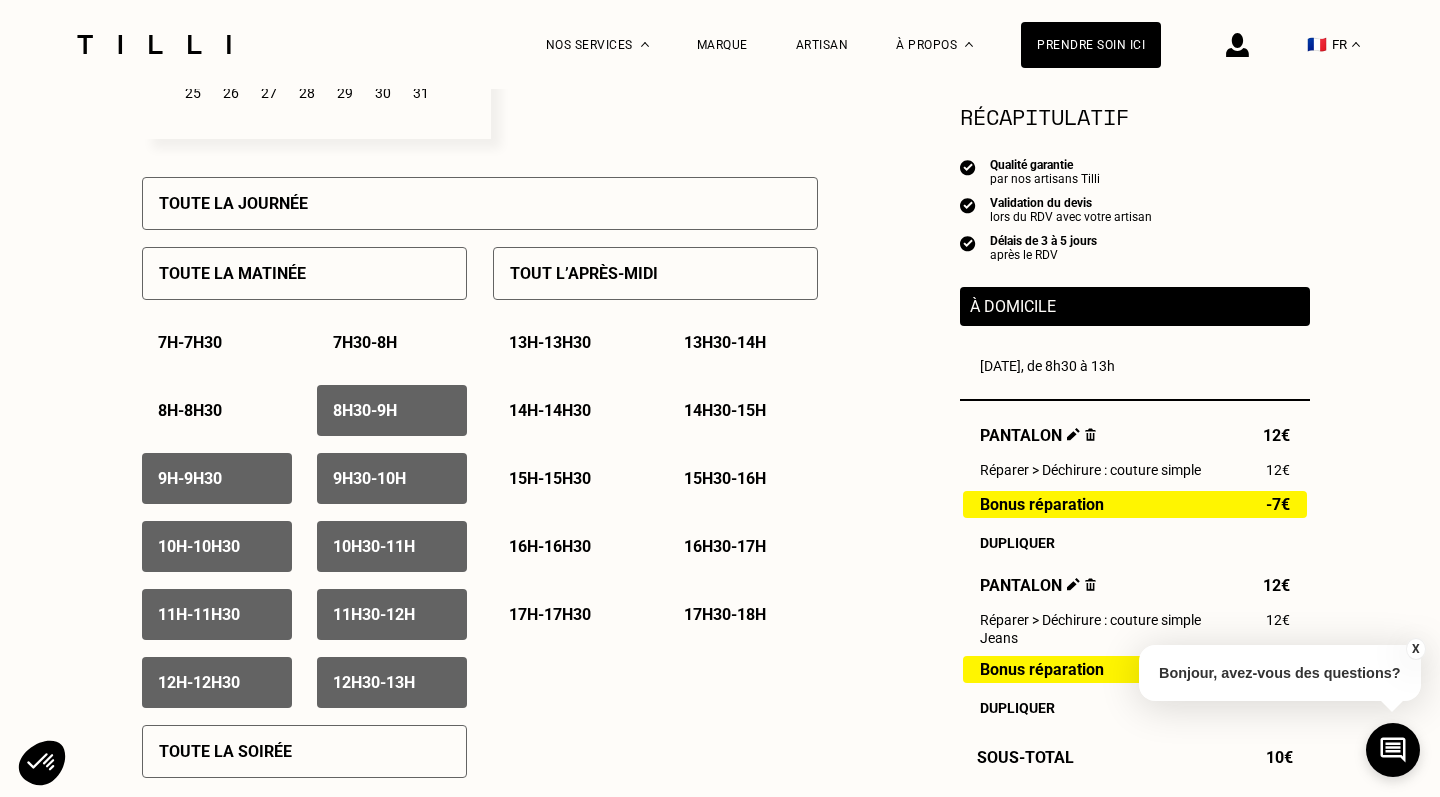 click on "8h30  -  9h" at bounding box center (392, 410) 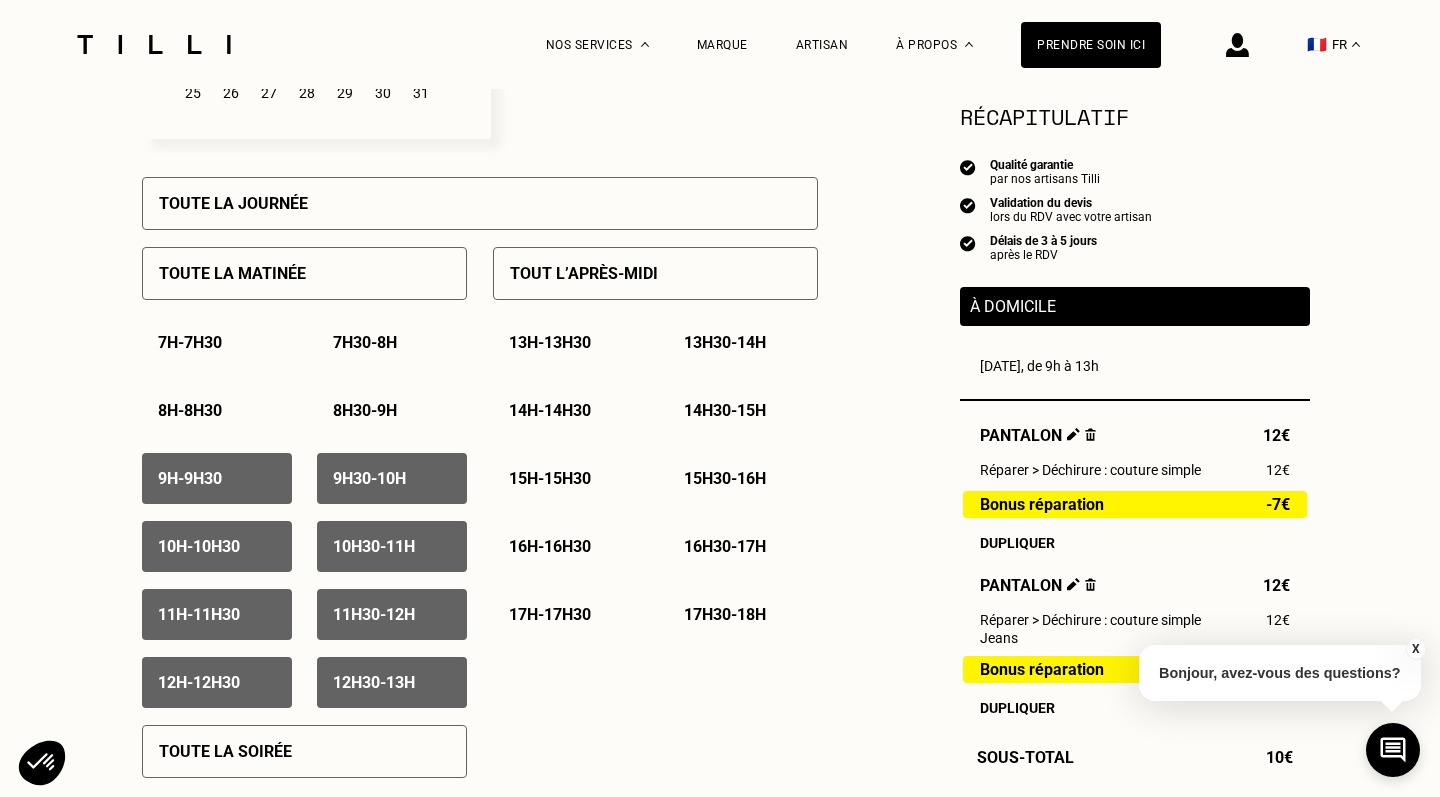 click on "9h  -  9h30" at bounding box center [217, 478] 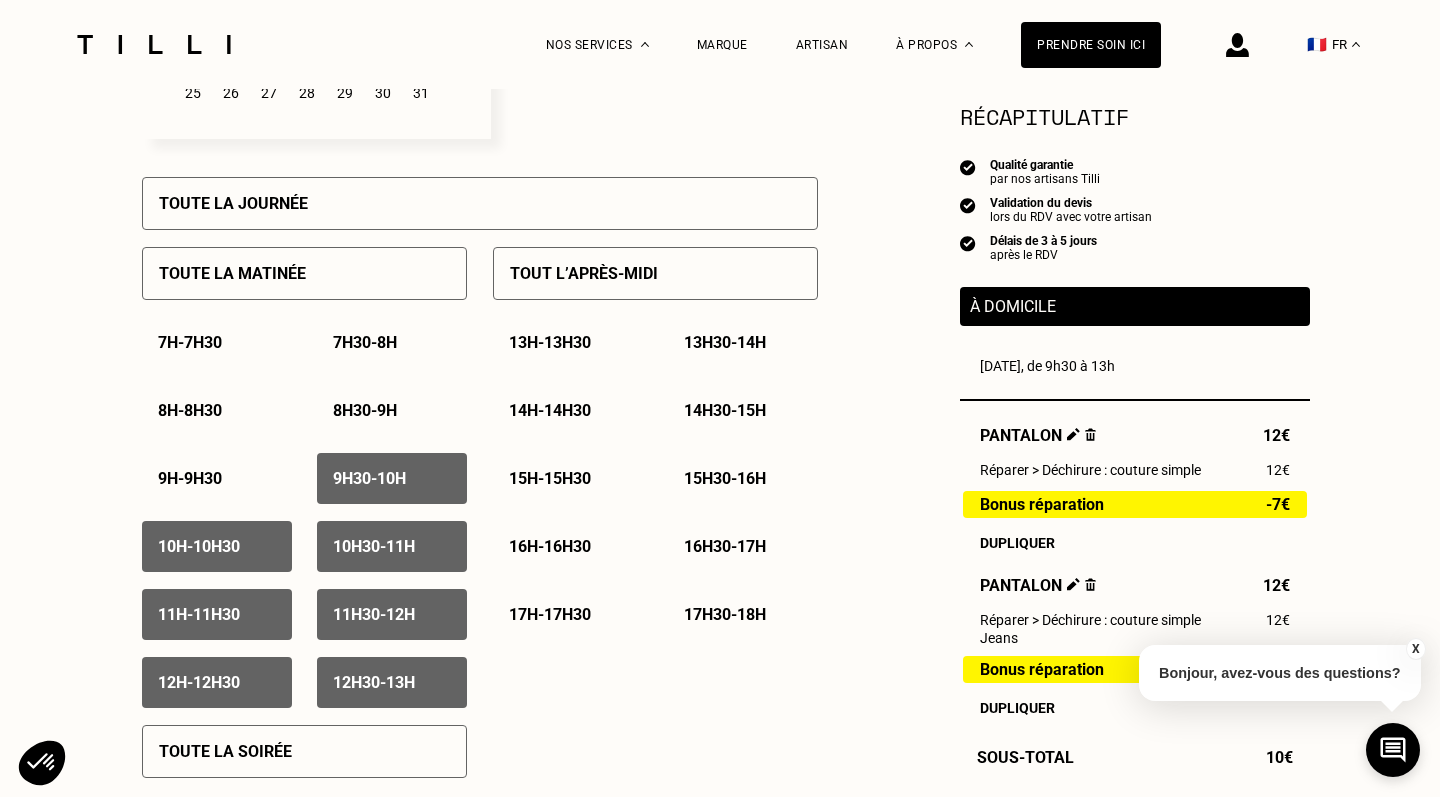 click on "12h30  -  13h" at bounding box center (374, 682) 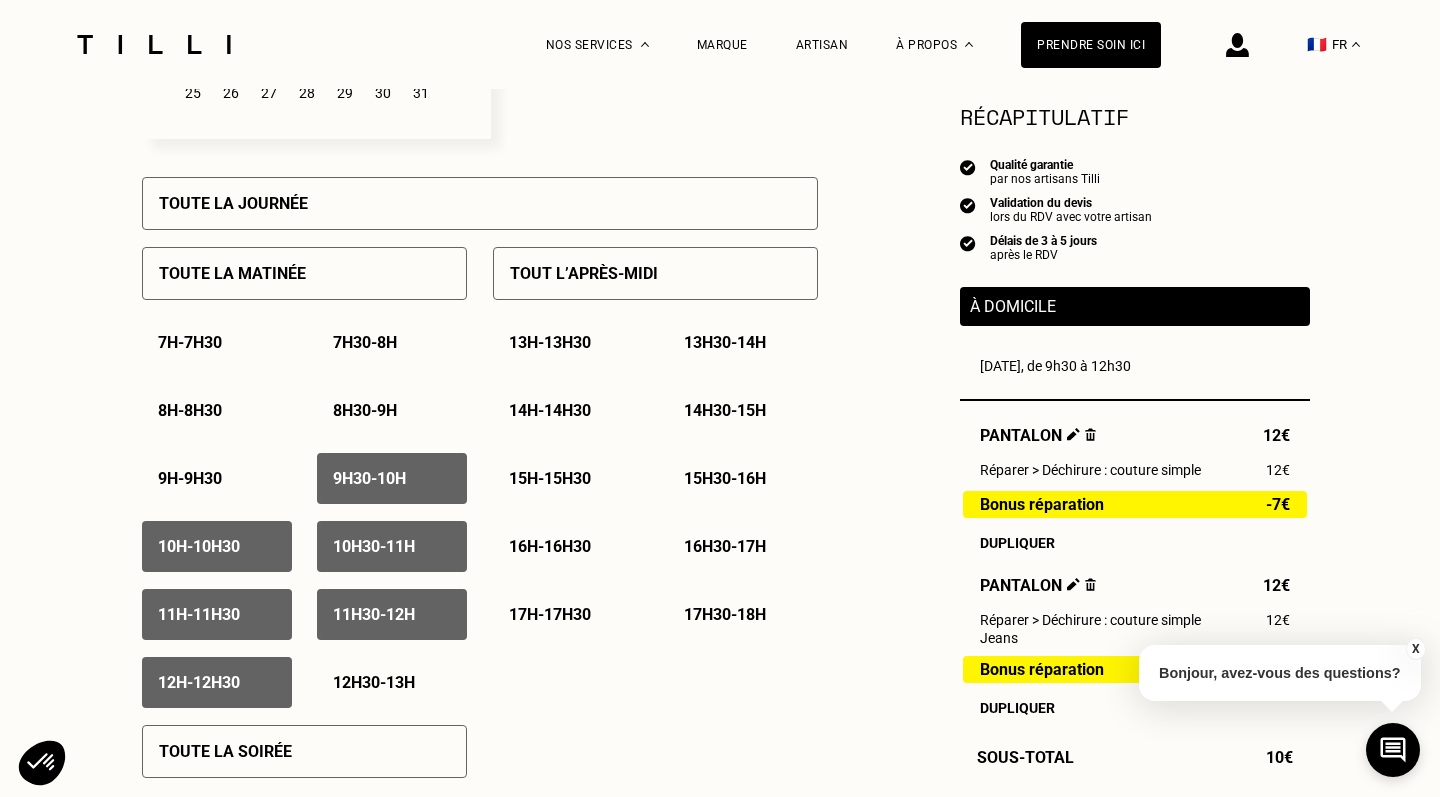 click on "12h  -  12h30" at bounding box center [199, 682] 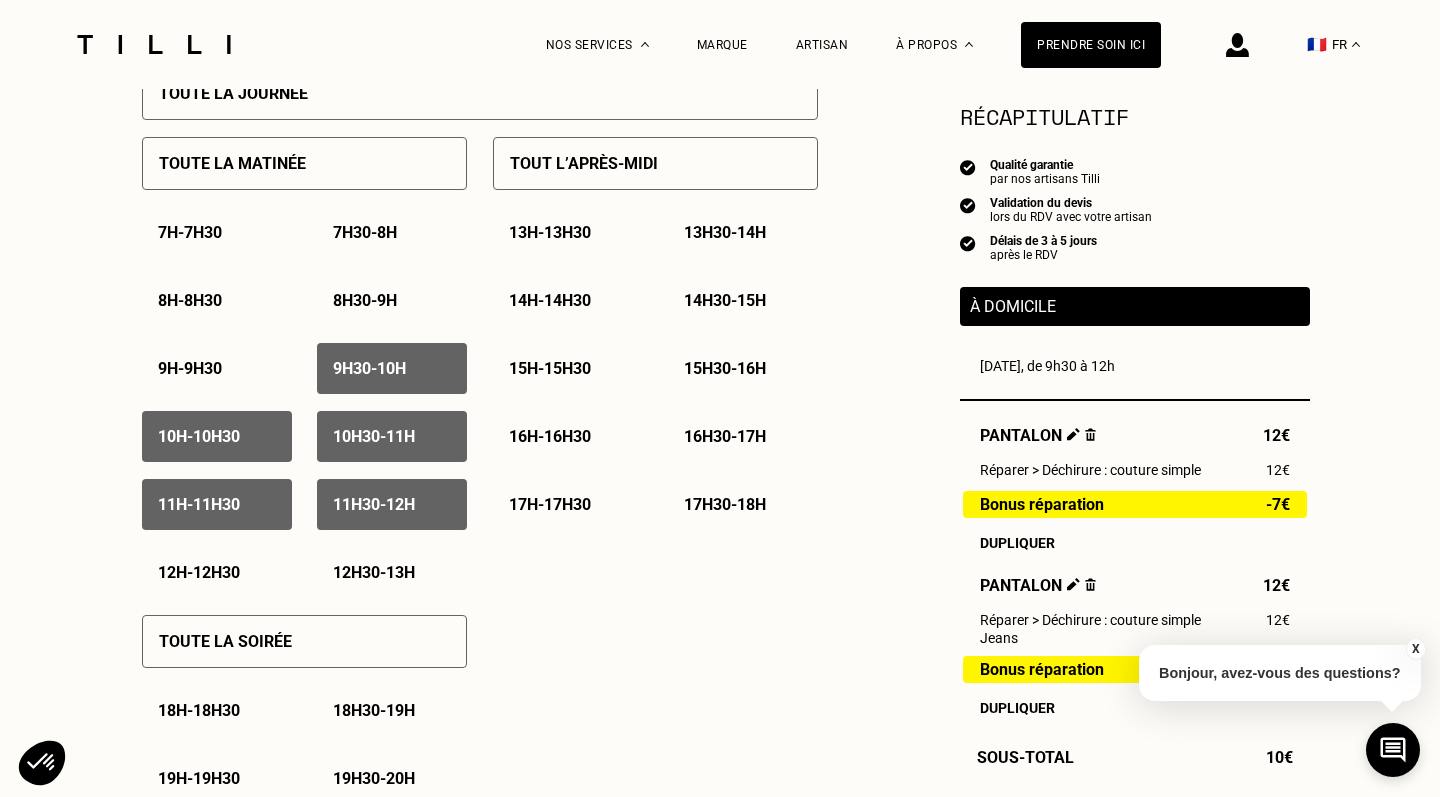 scroll, scrollTop: 976, scrollLeft: 0, axis: vertical 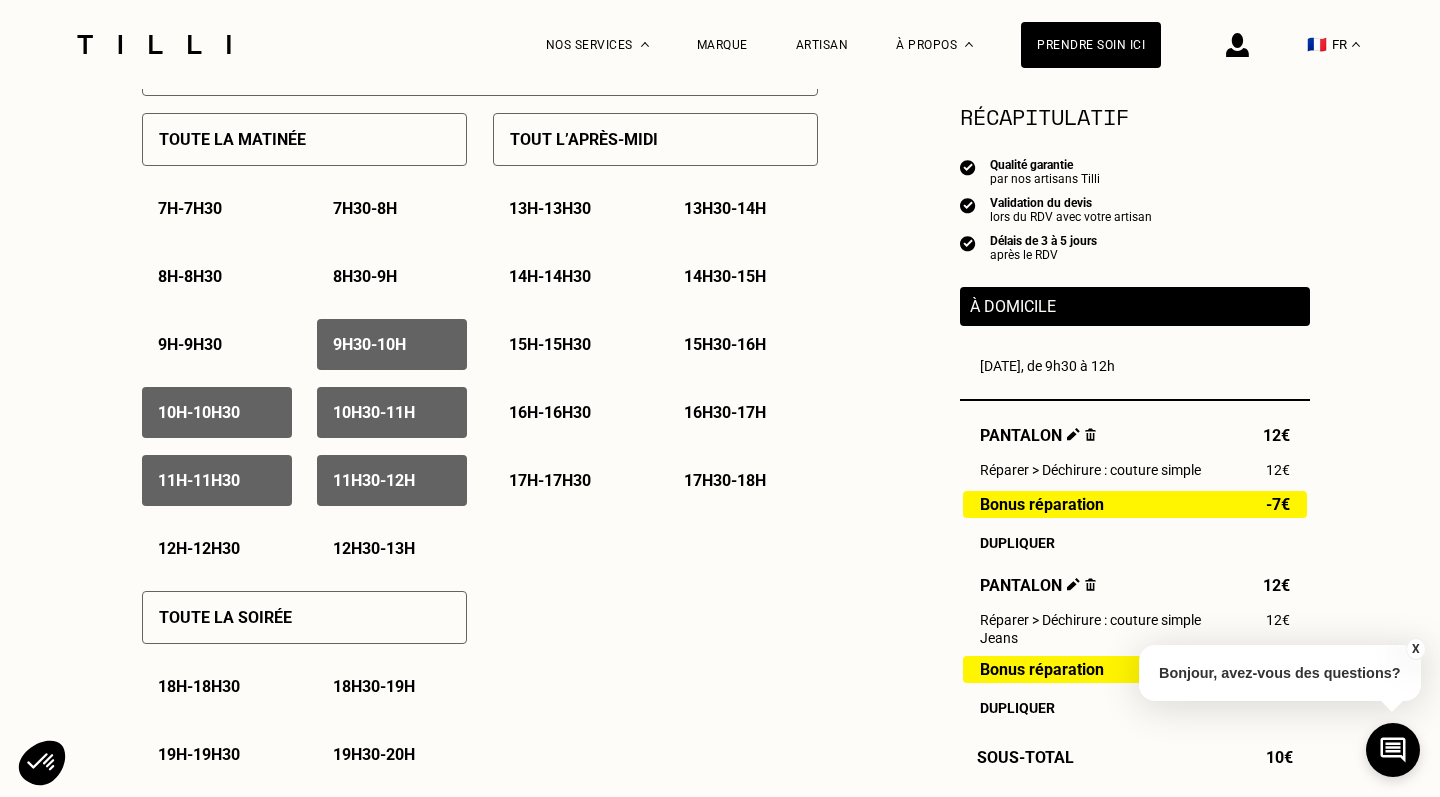 click on "9h30  -  10h" at bounding box center (392, 344) 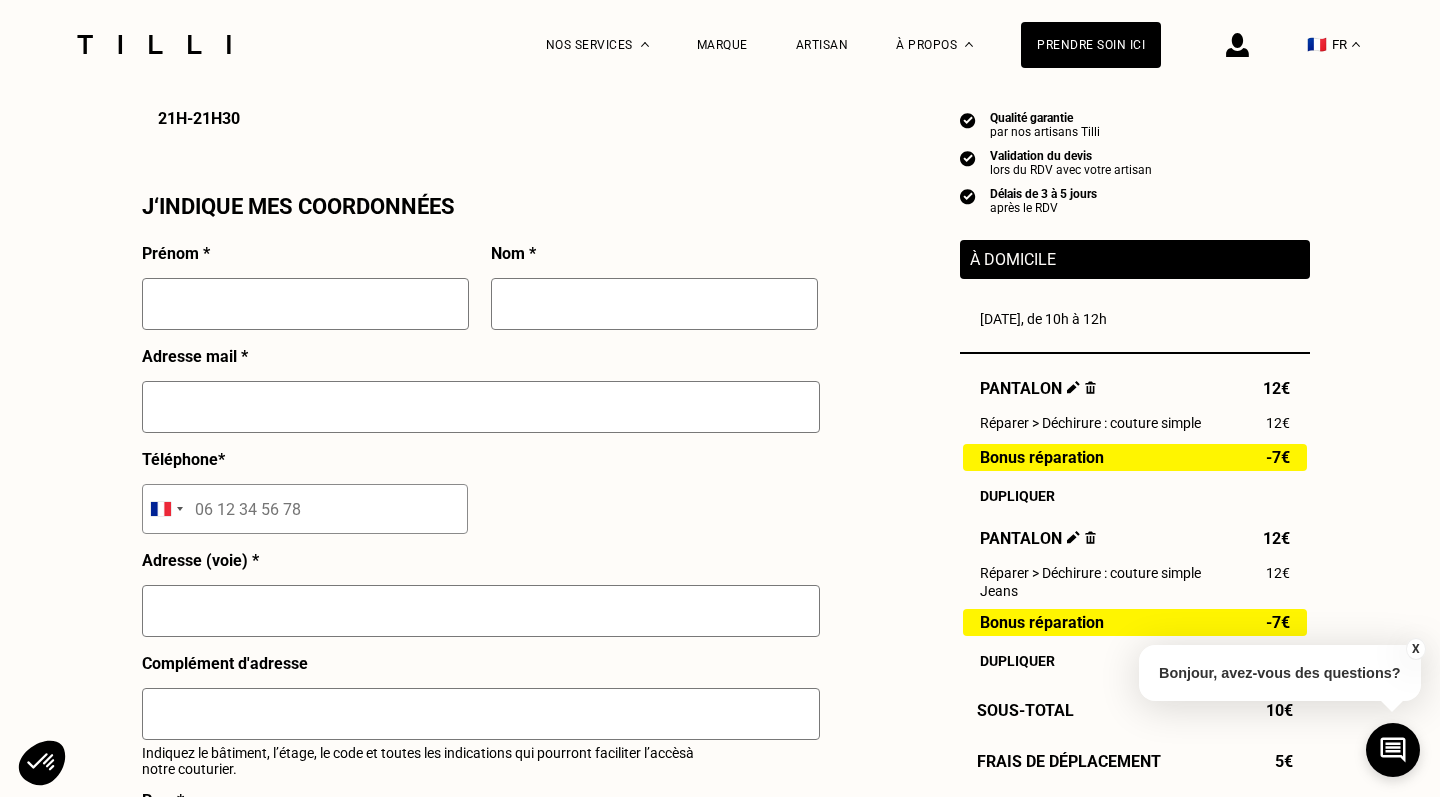 scroll, scrollTop: 1760, scrollLeft: 0, axis: vertical 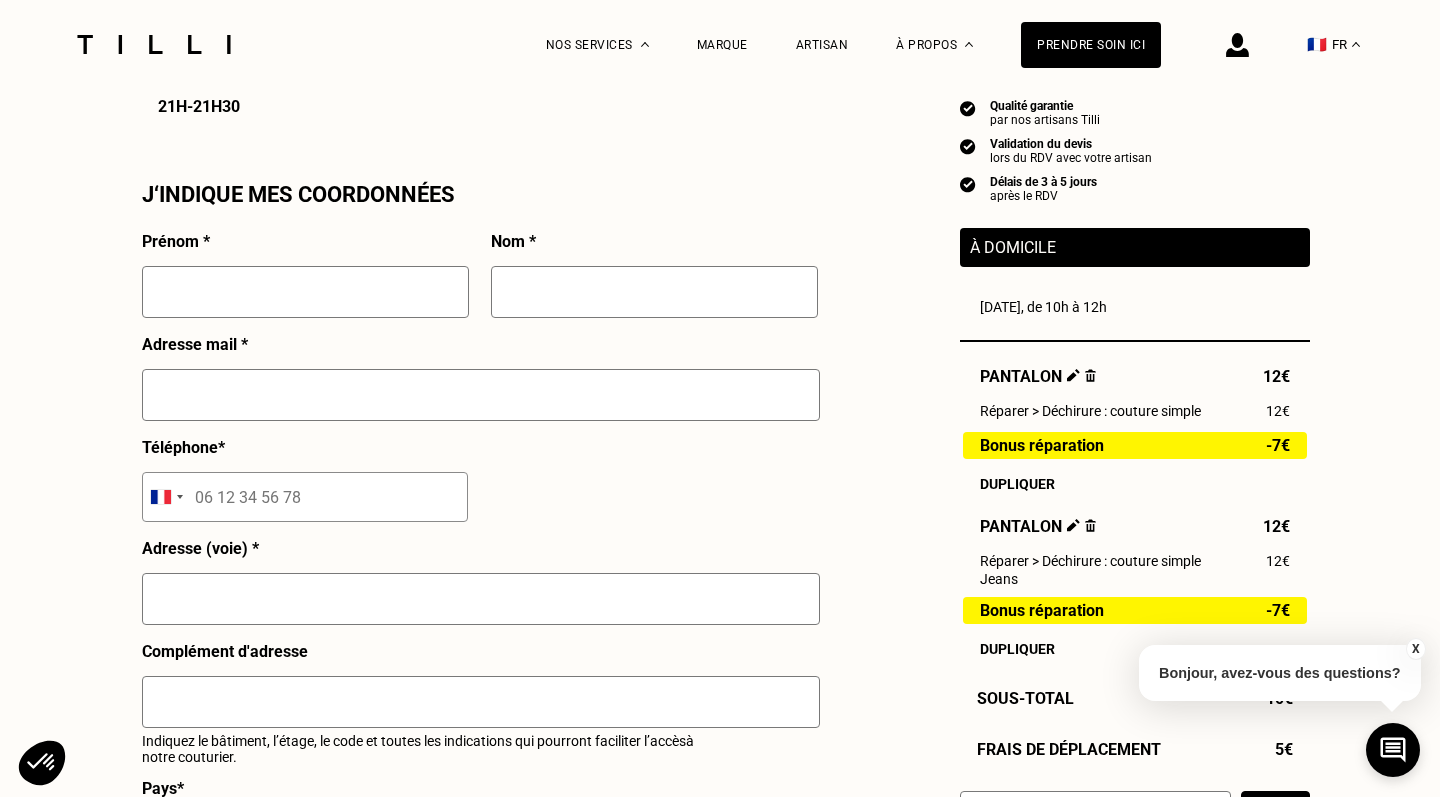click on "Prénom *" at bounding box center (305, 283) 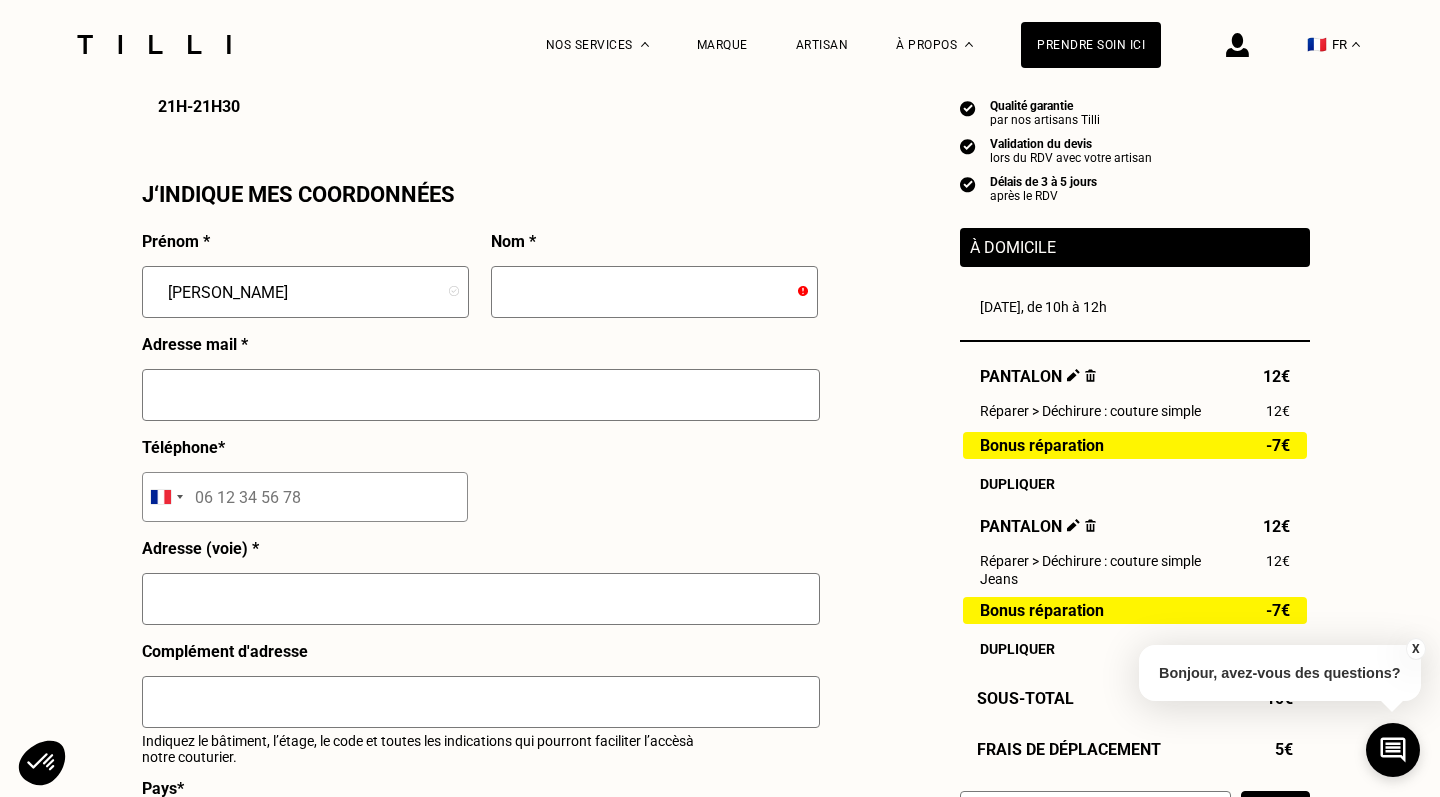 type on "[PERSON_NAME]" 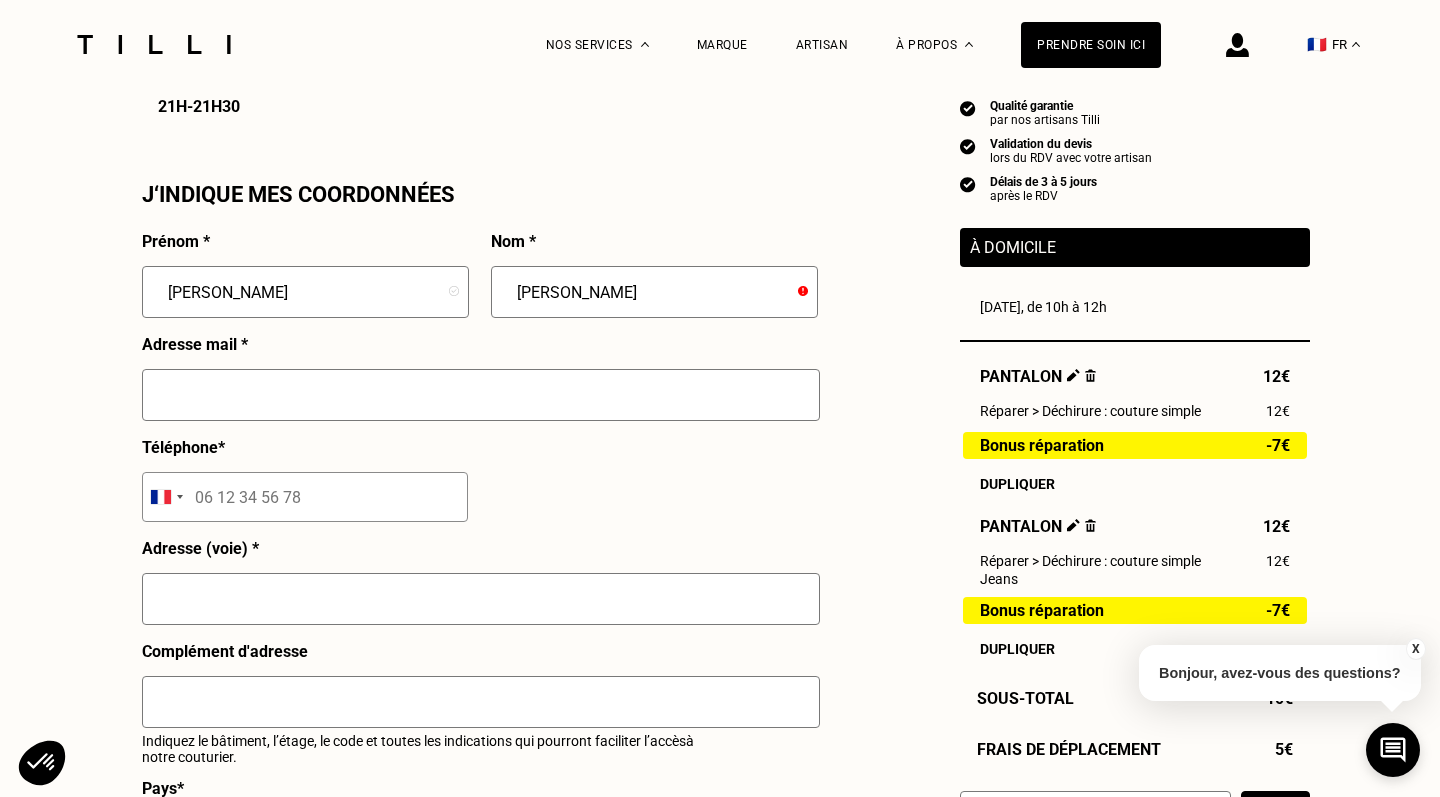 type on "[PERSON_NAME]" 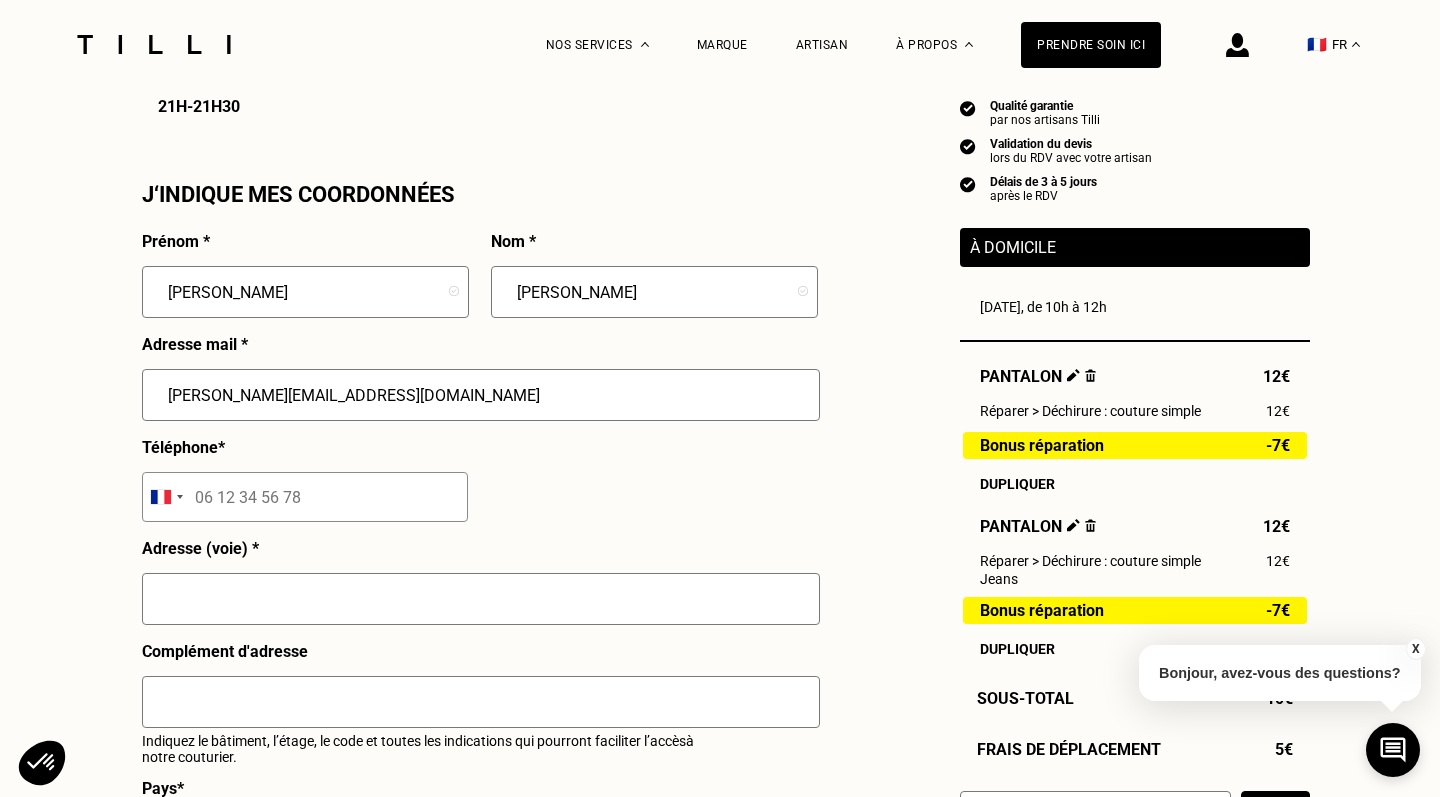 type on "[PERSON_NAME][EMAIL_ADDRESS][DOMAIN_NAME]" 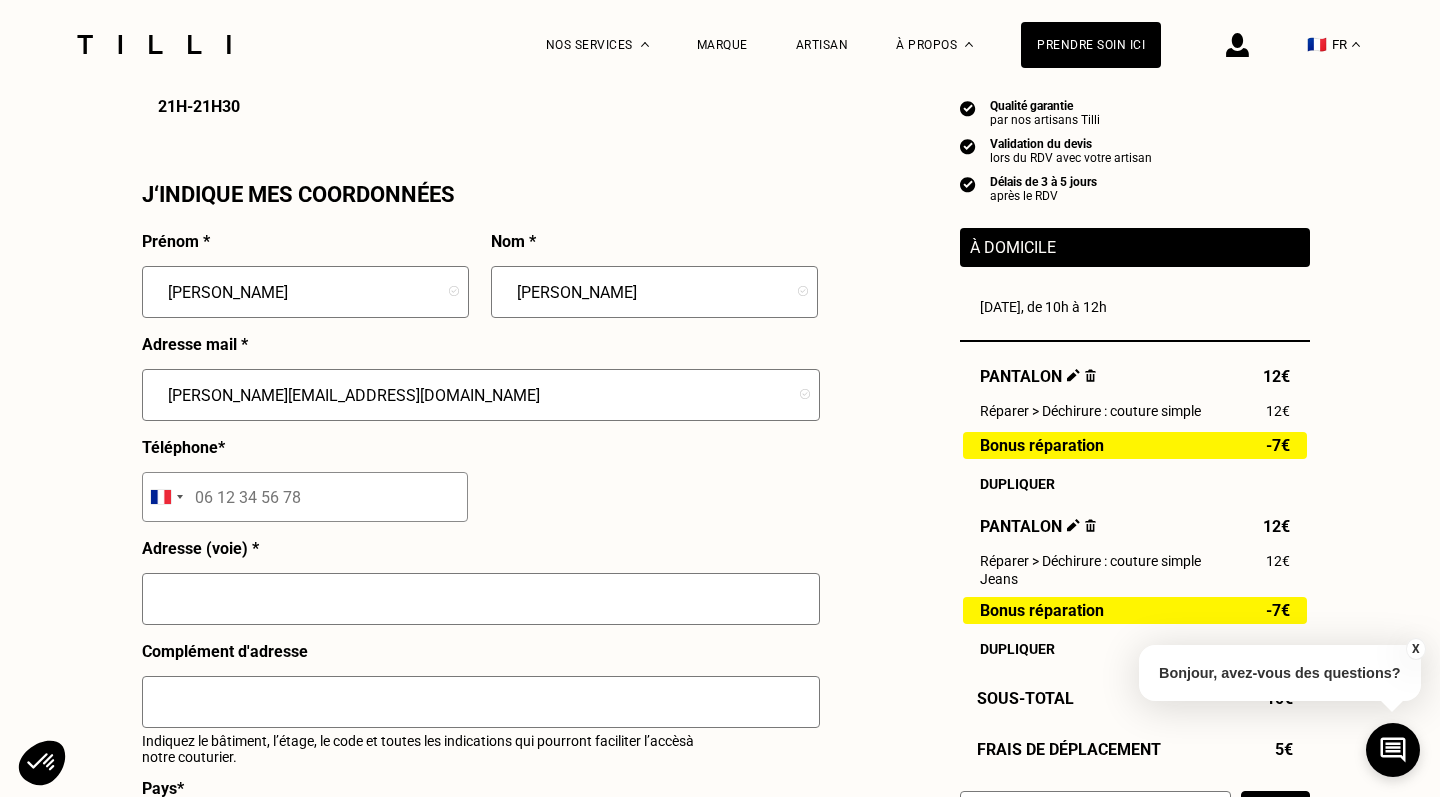 click at bounding box center (305, 497) 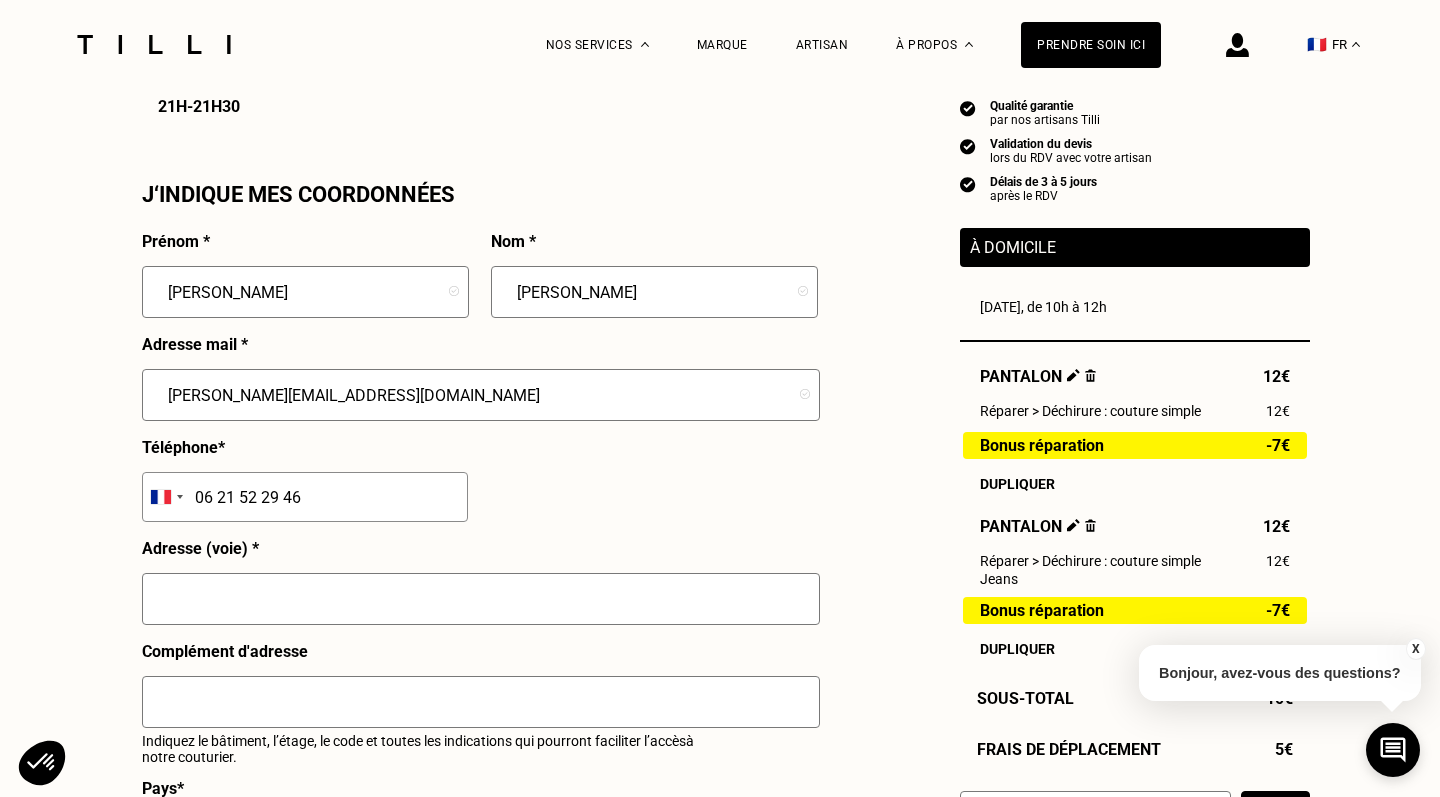 type on "06 21 52 29 46" 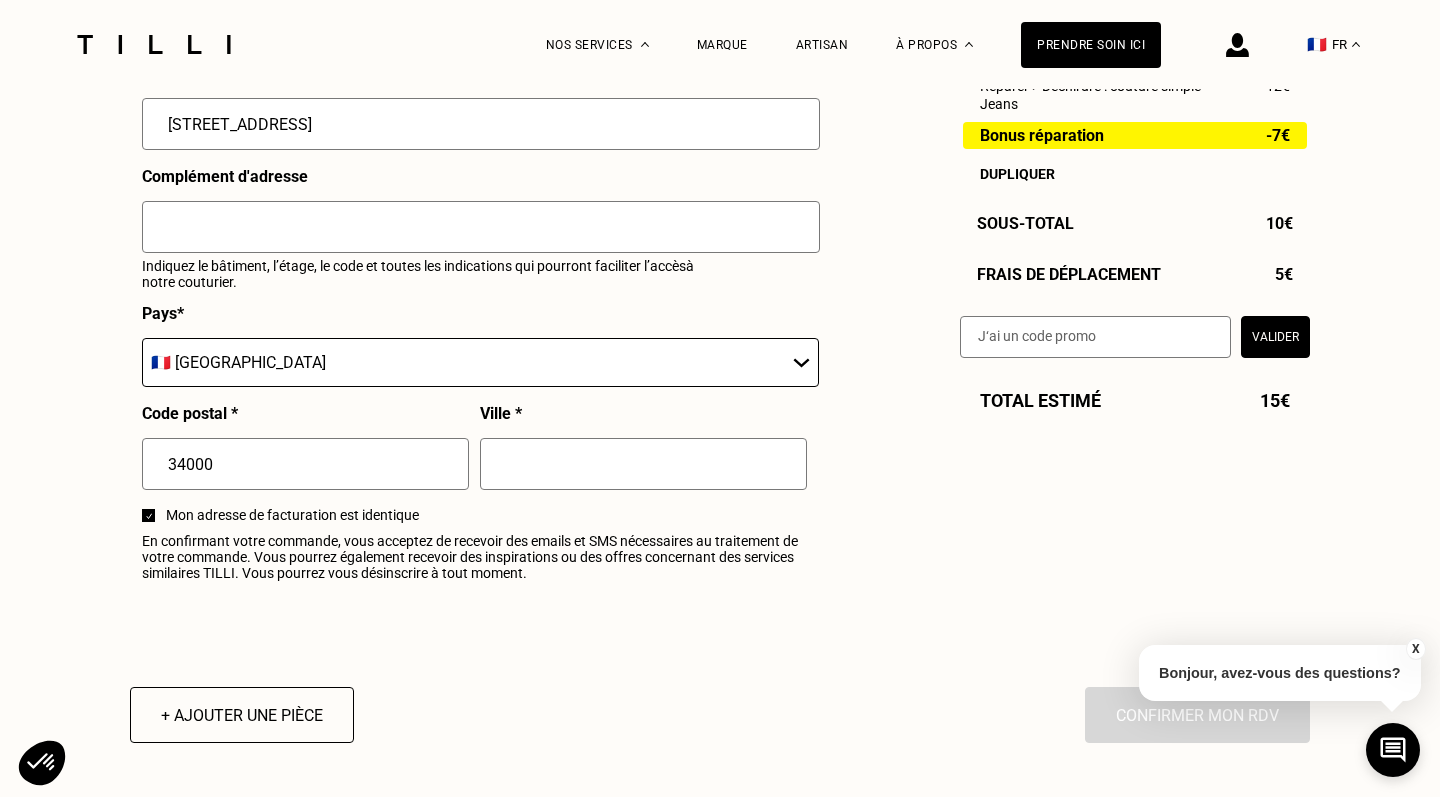 scroll, scrollTop: 2303, scrollLeft: 0, axis: vertical 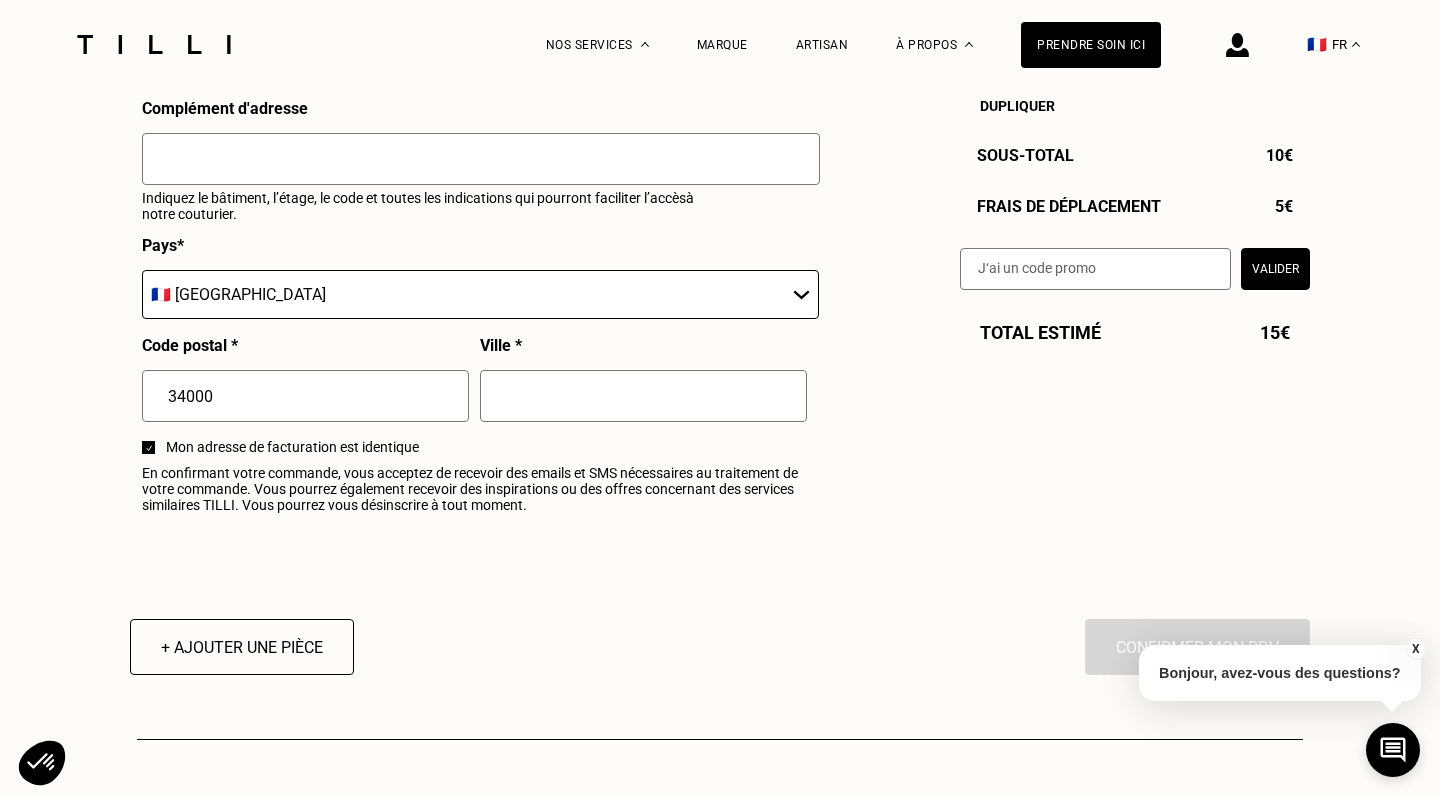 type on "[STREET_ADDRESS]" 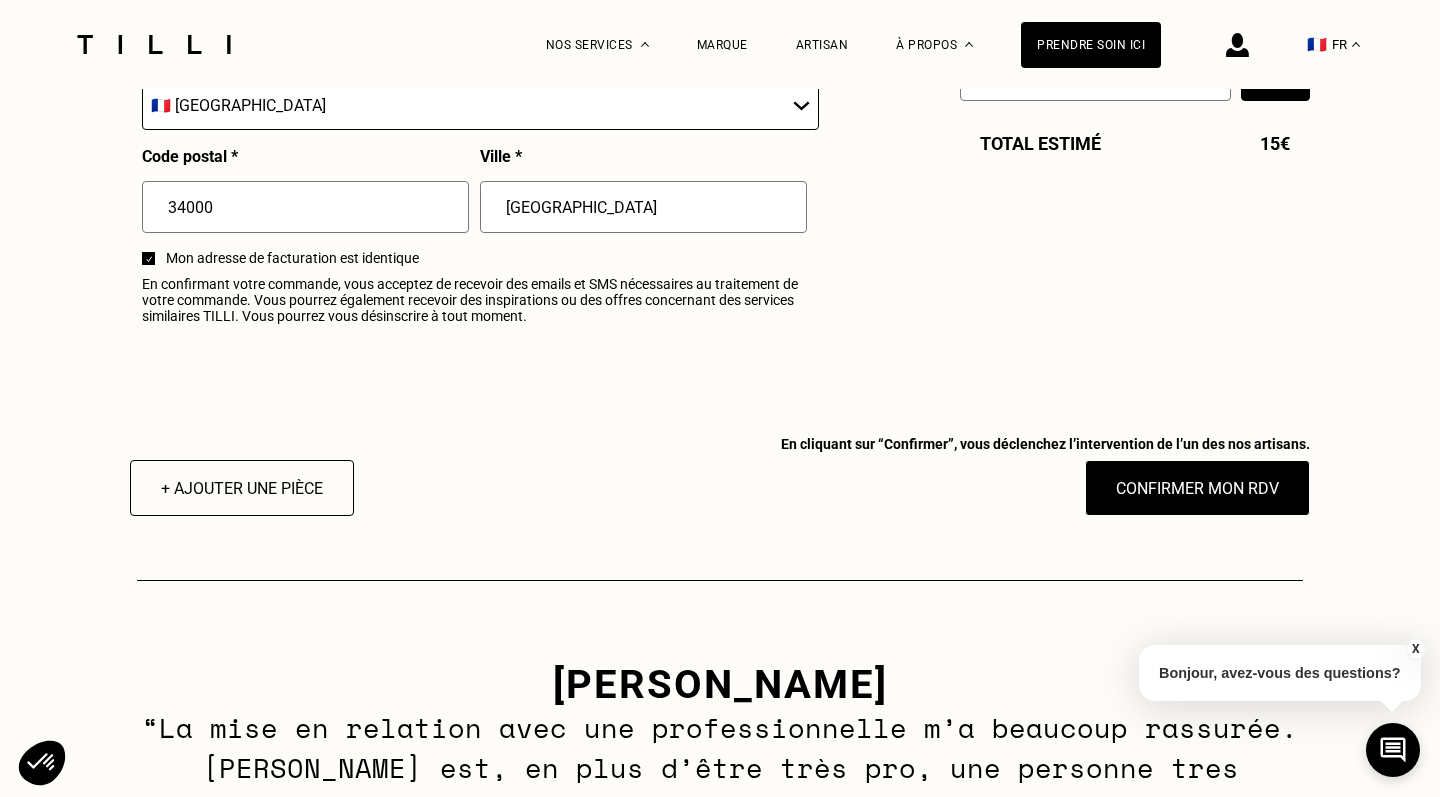 scroll, scrollTop: 2435, scrollLeft: 0, axis: vertical 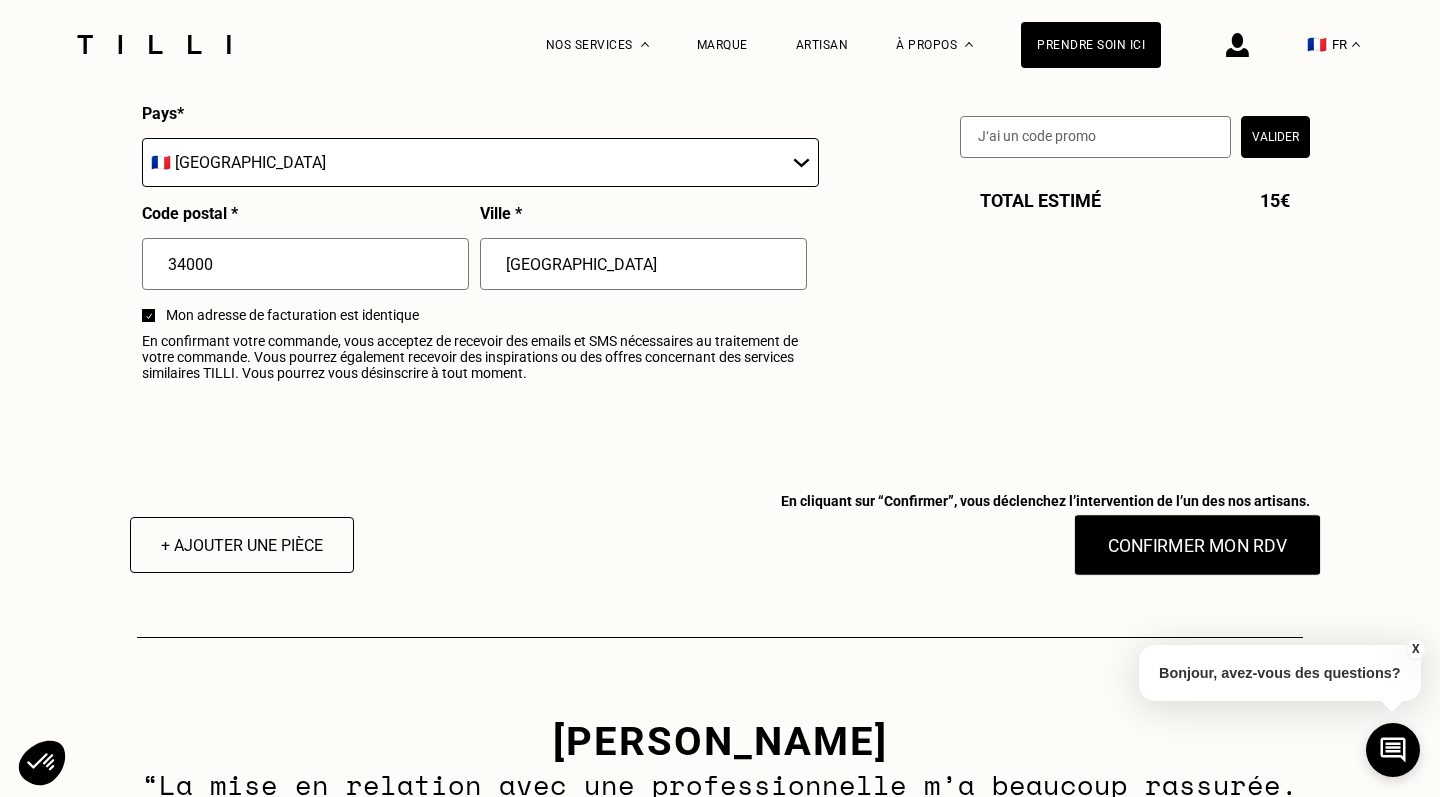 type on "[GEOGRAPHIC_DATA]" 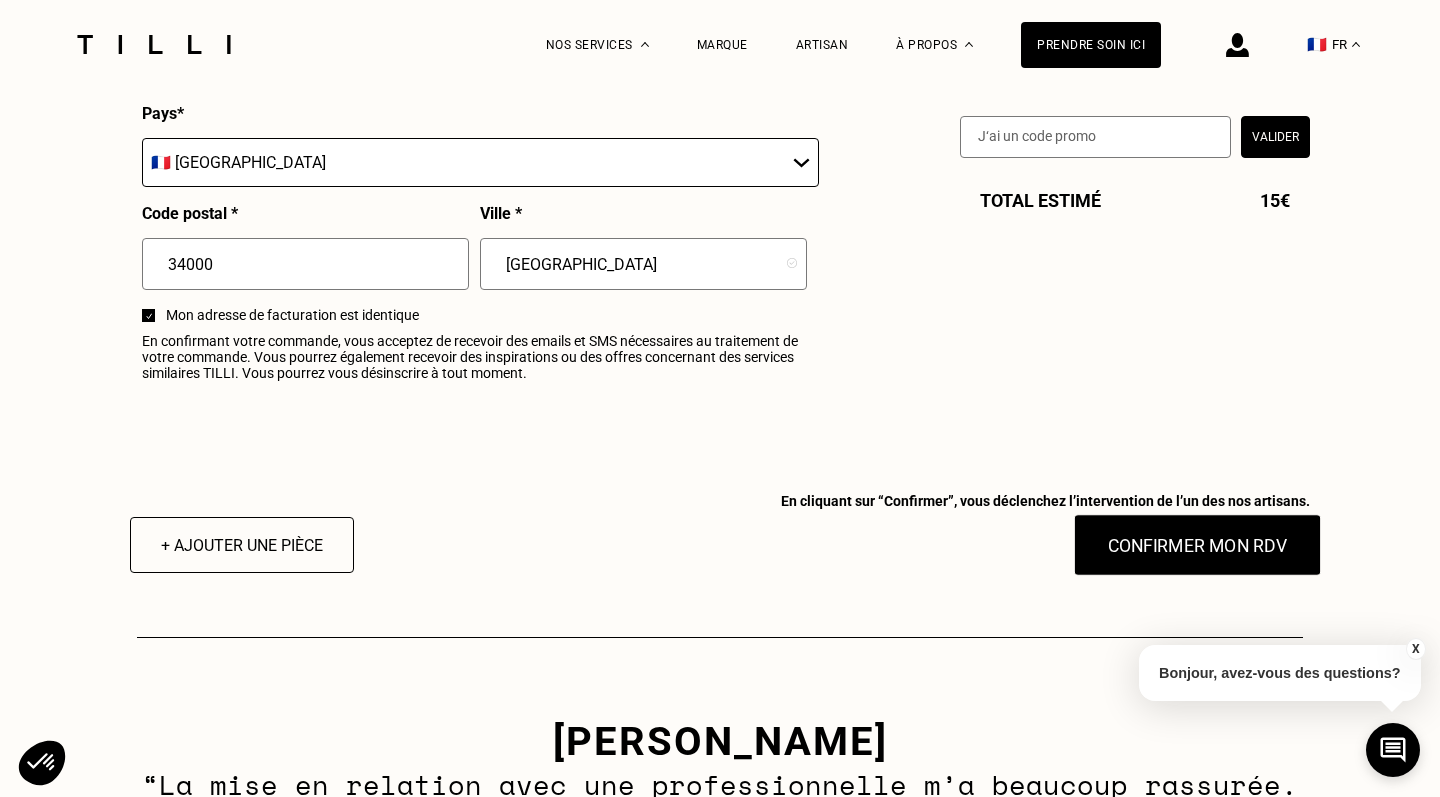 click on "Confirmer mon RDV" at bounding box center [1198, 545] 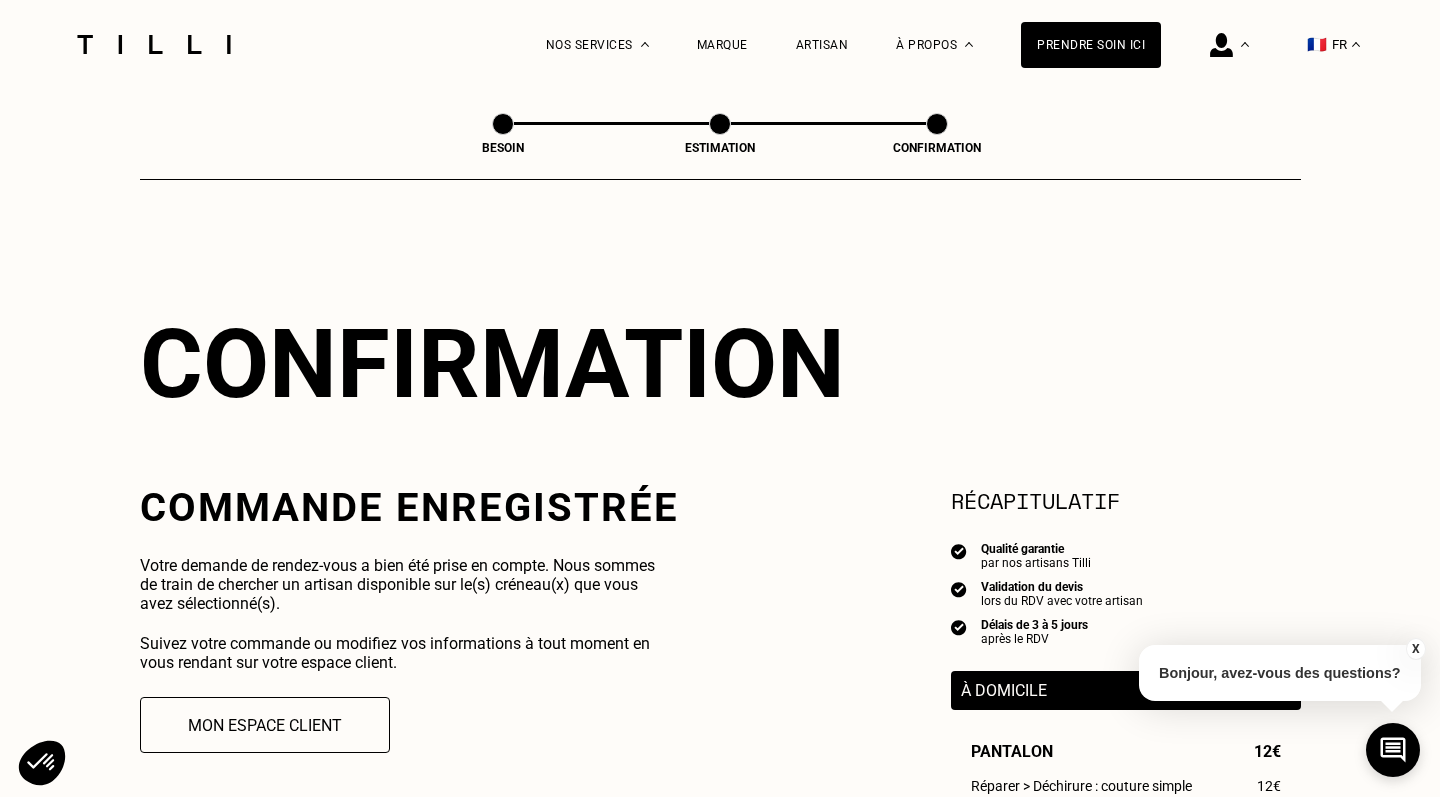 scroll, scrollTop: 0, scrollLeft: 0, axis: both 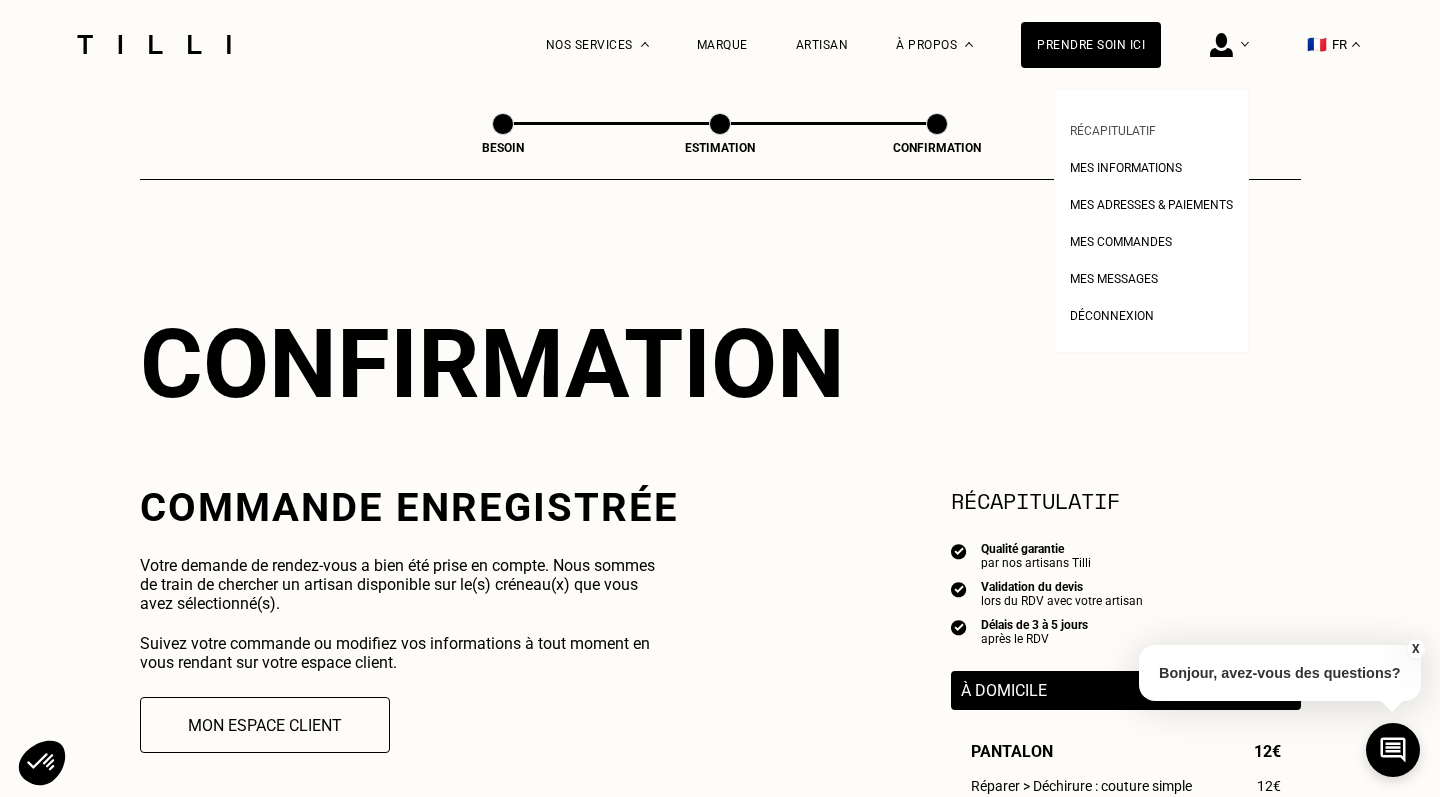 click on "Récapitulatif" at bounding box center [1113, 131] 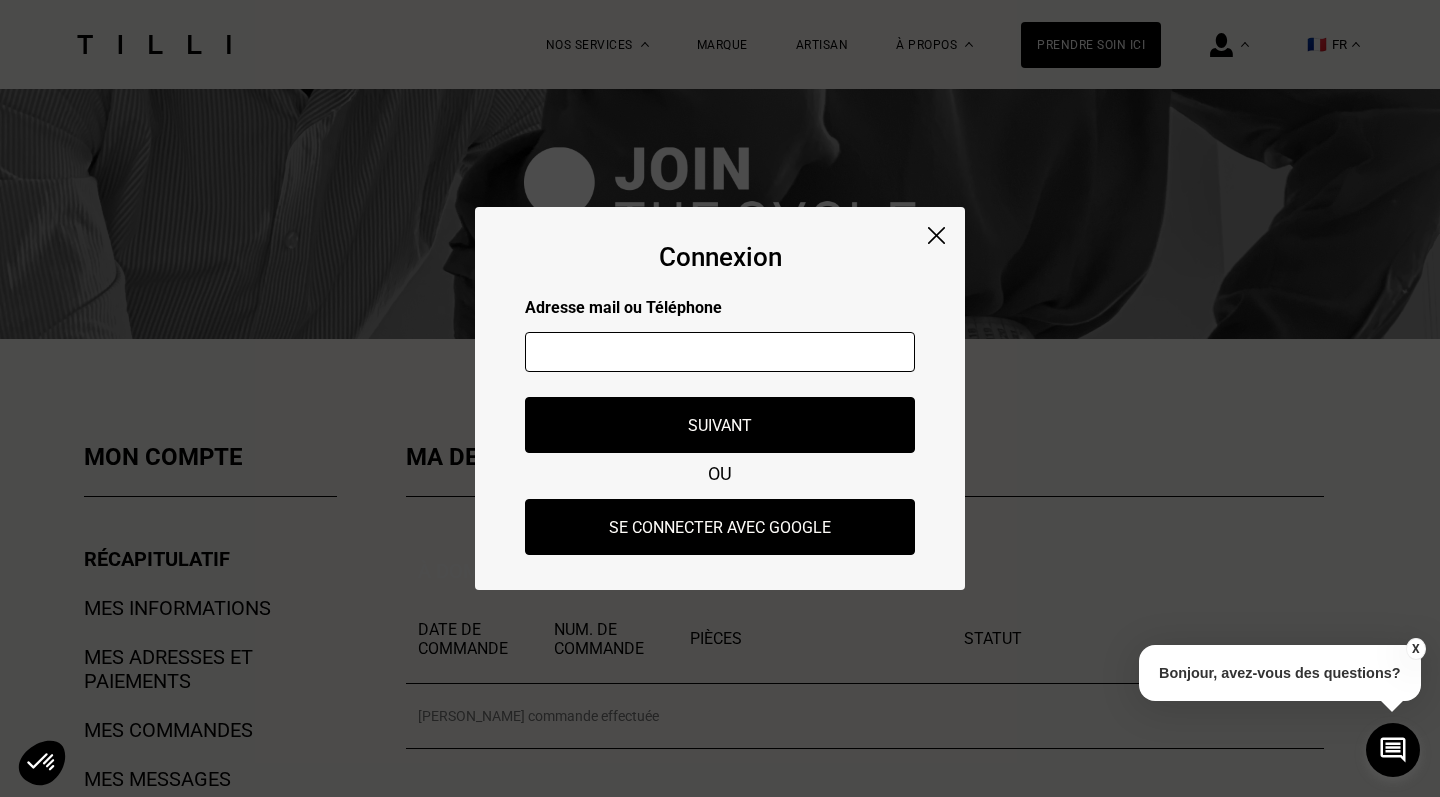 click at bounding box center [936, 235] 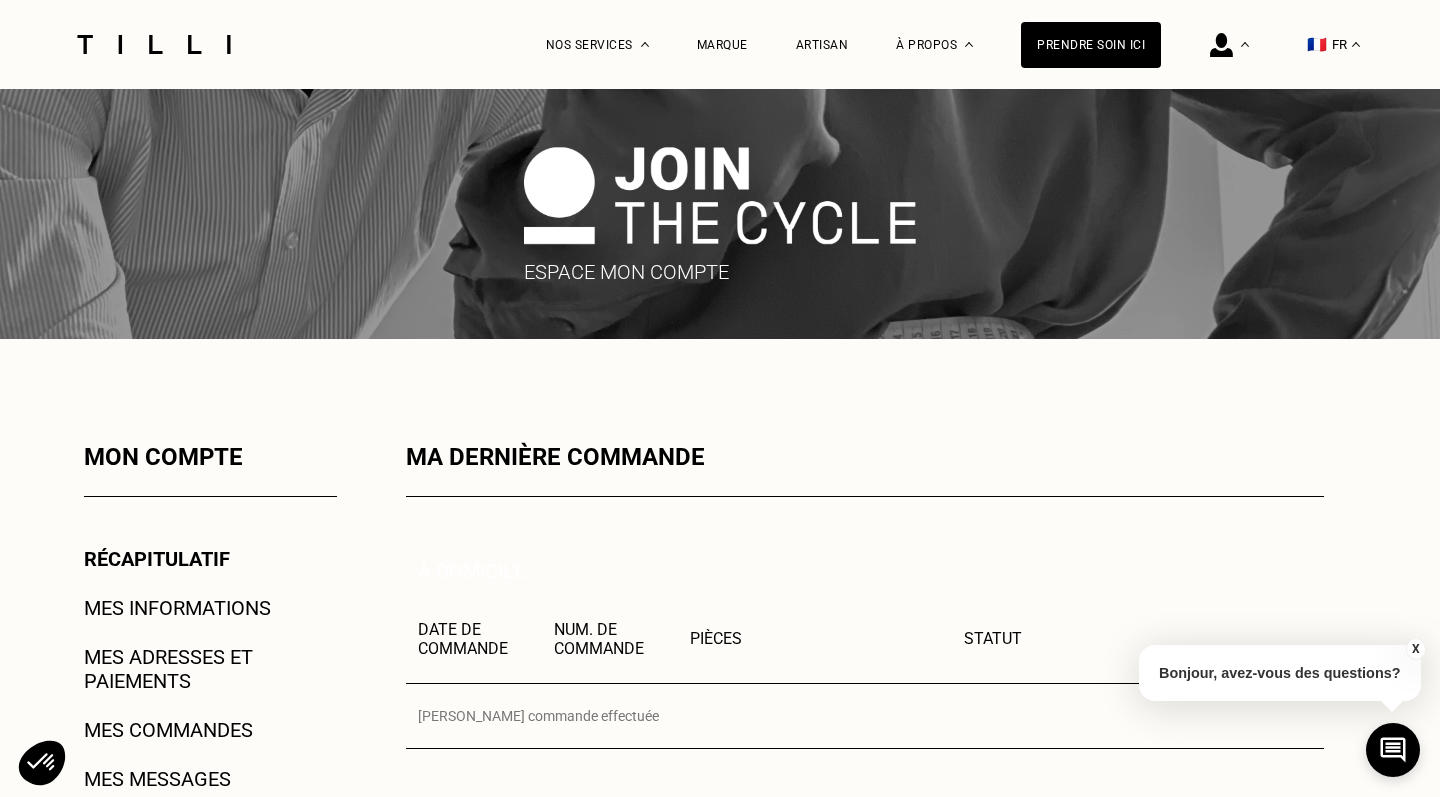 scroll, scrollTop: 0, scrollLeft: 0, axis: both 